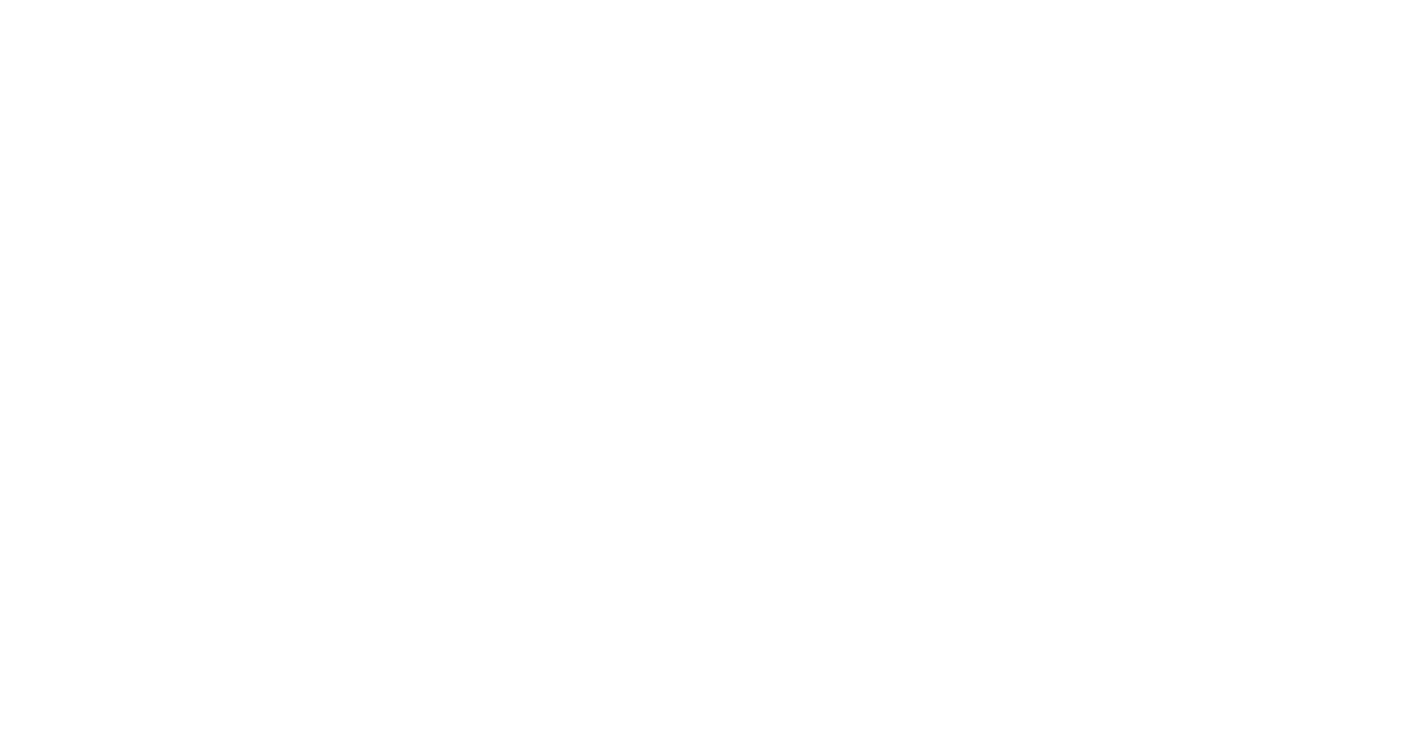 scroll, scrollTop: 0, scrollLeft: 0, axis: both 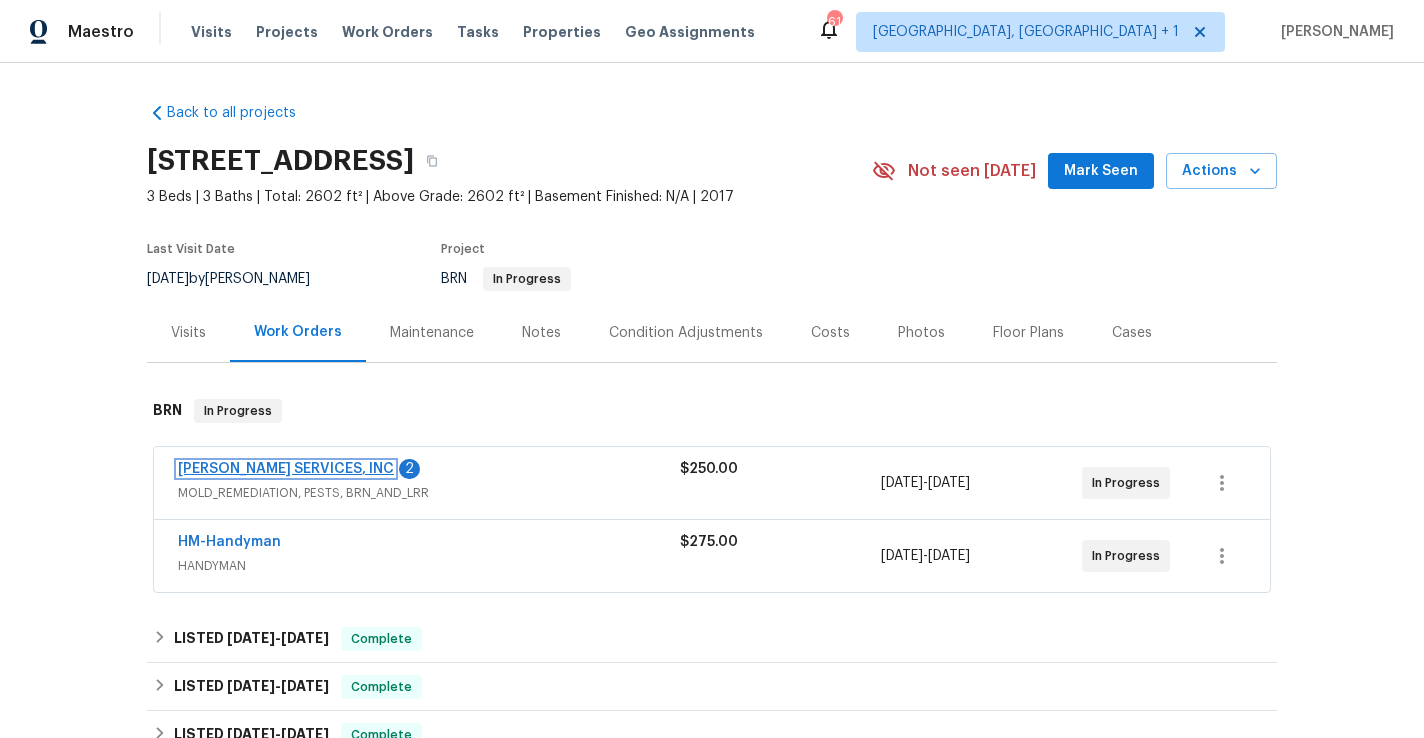 click on "[PERSON_NAME] SERVICES, INC" at bounding box center (286, 469) 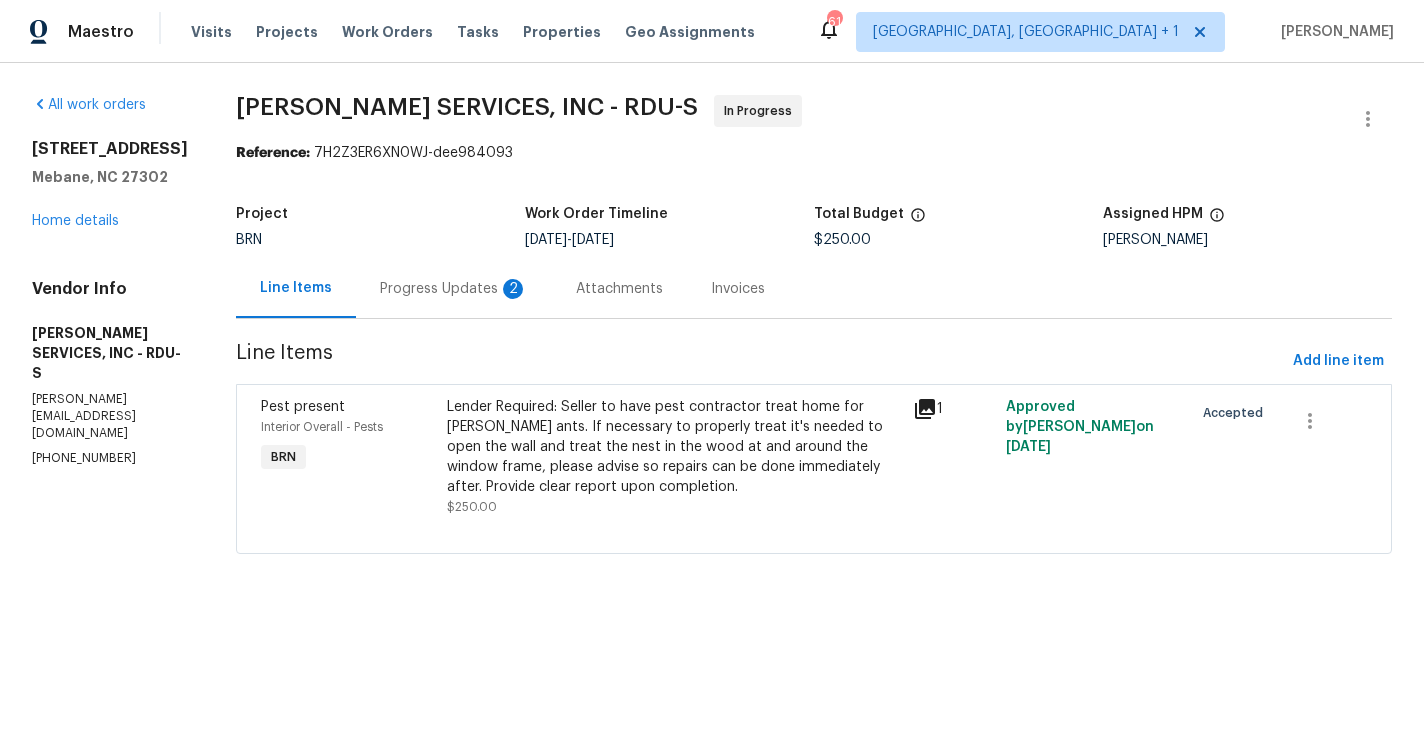 click on "Progress Updates 2" at bounding box center (454, 289) 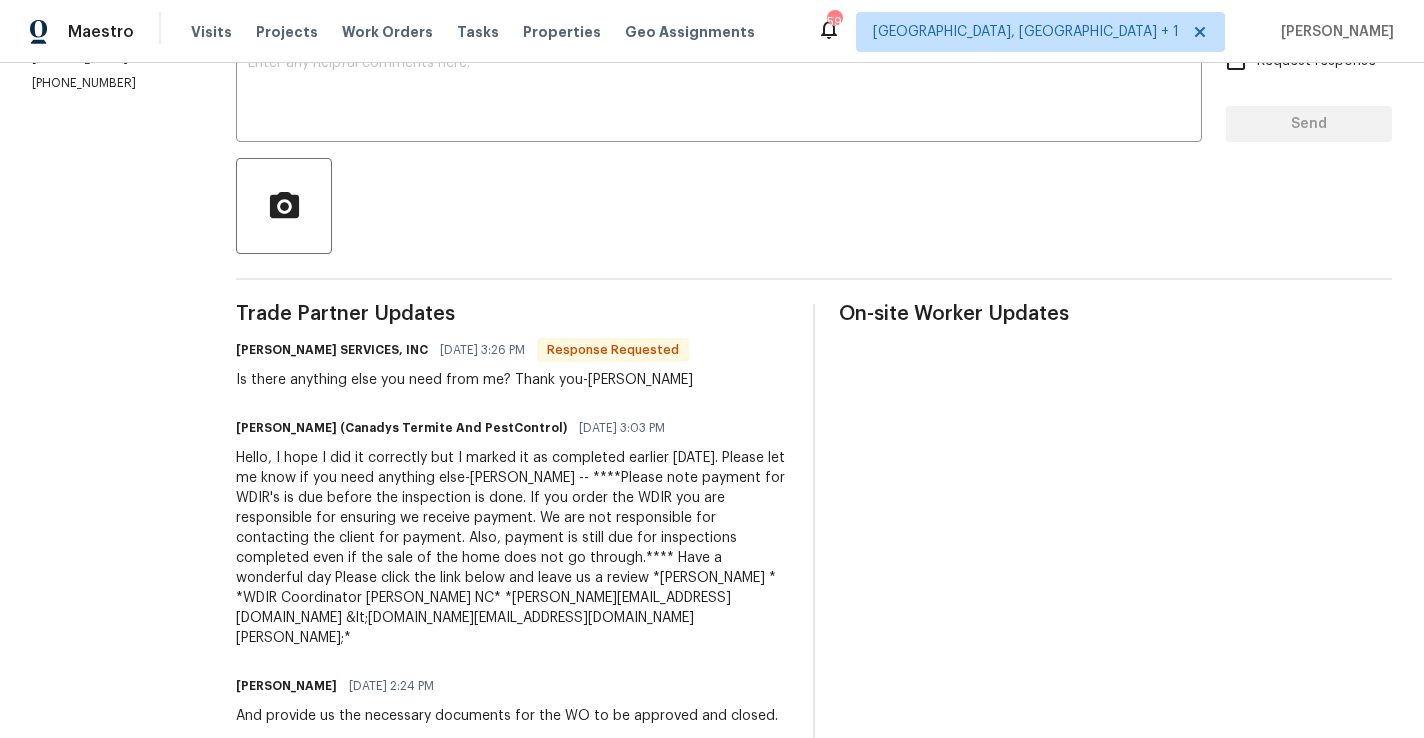 scroll, scrollTop: 0, scrollLeft: 0, axis: both 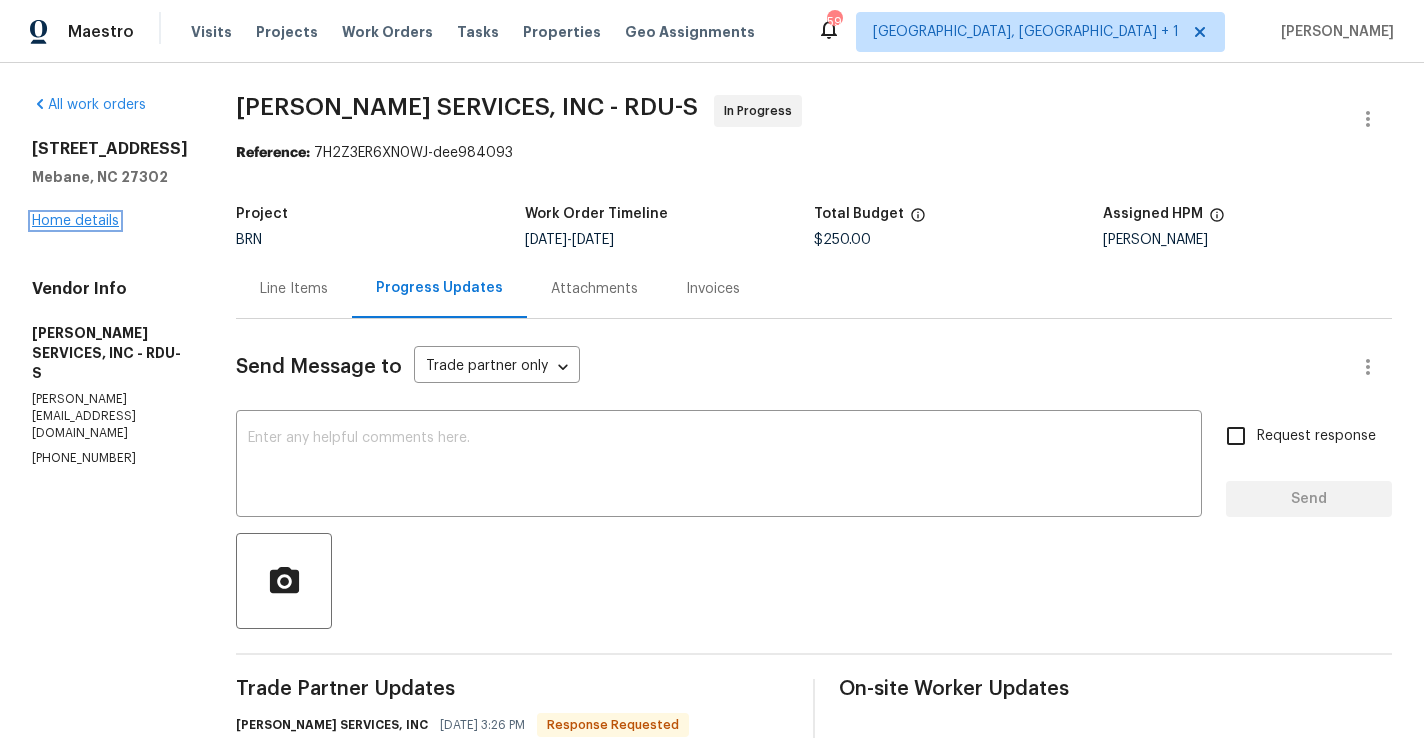 click on "Home details" at bounding box center (75, 221) 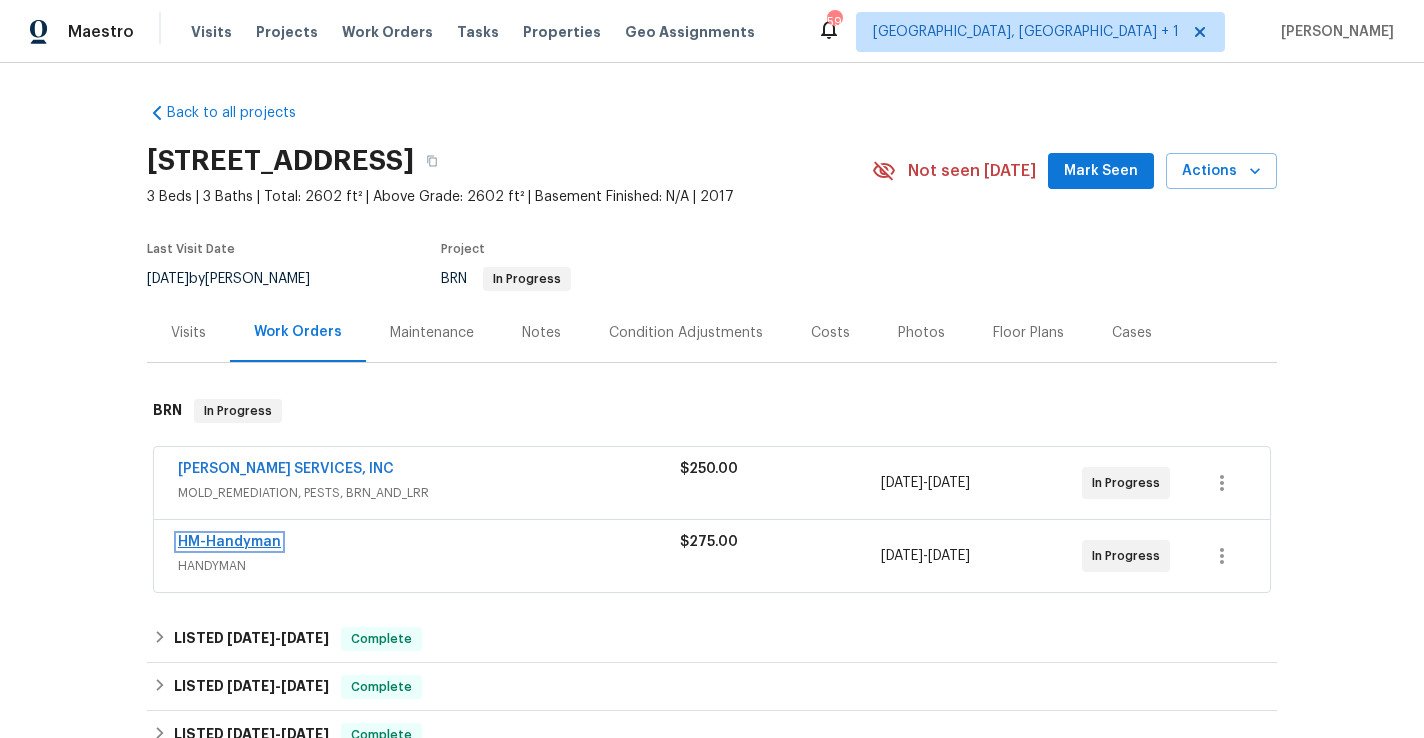 click on "HM-Handyman" at bounding box center (229, 542) 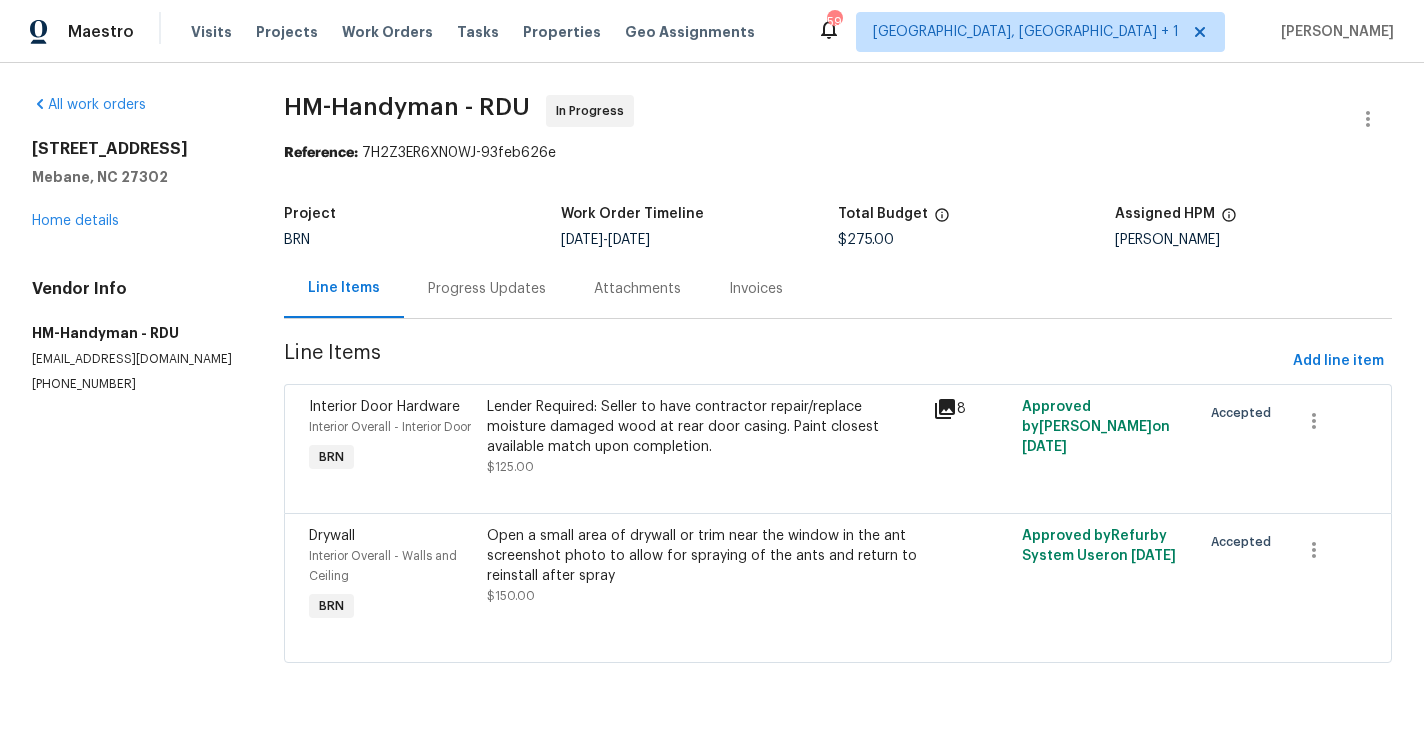 click on "Progress Updates" at bounding box center [487, 289] 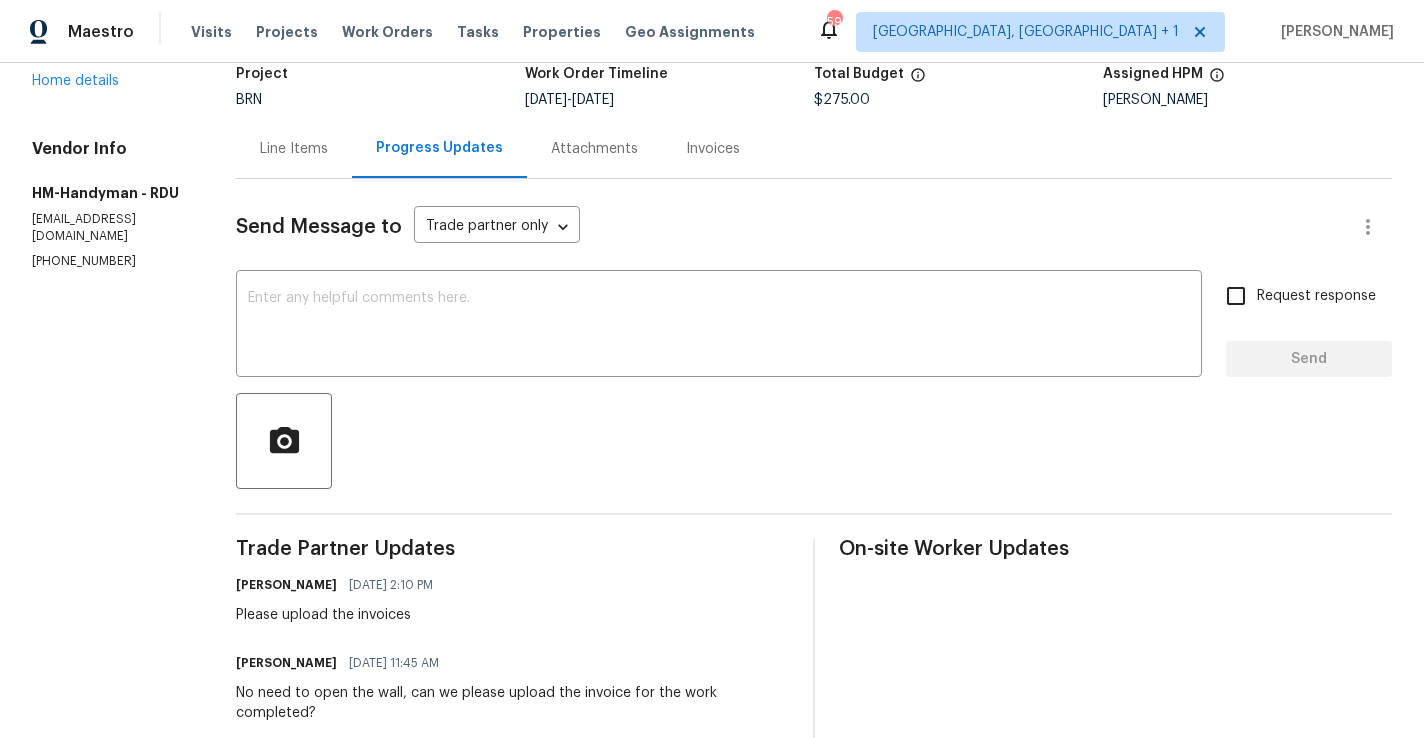 scroll, scrollTop: 0, scrollLeft: 0, axis: both 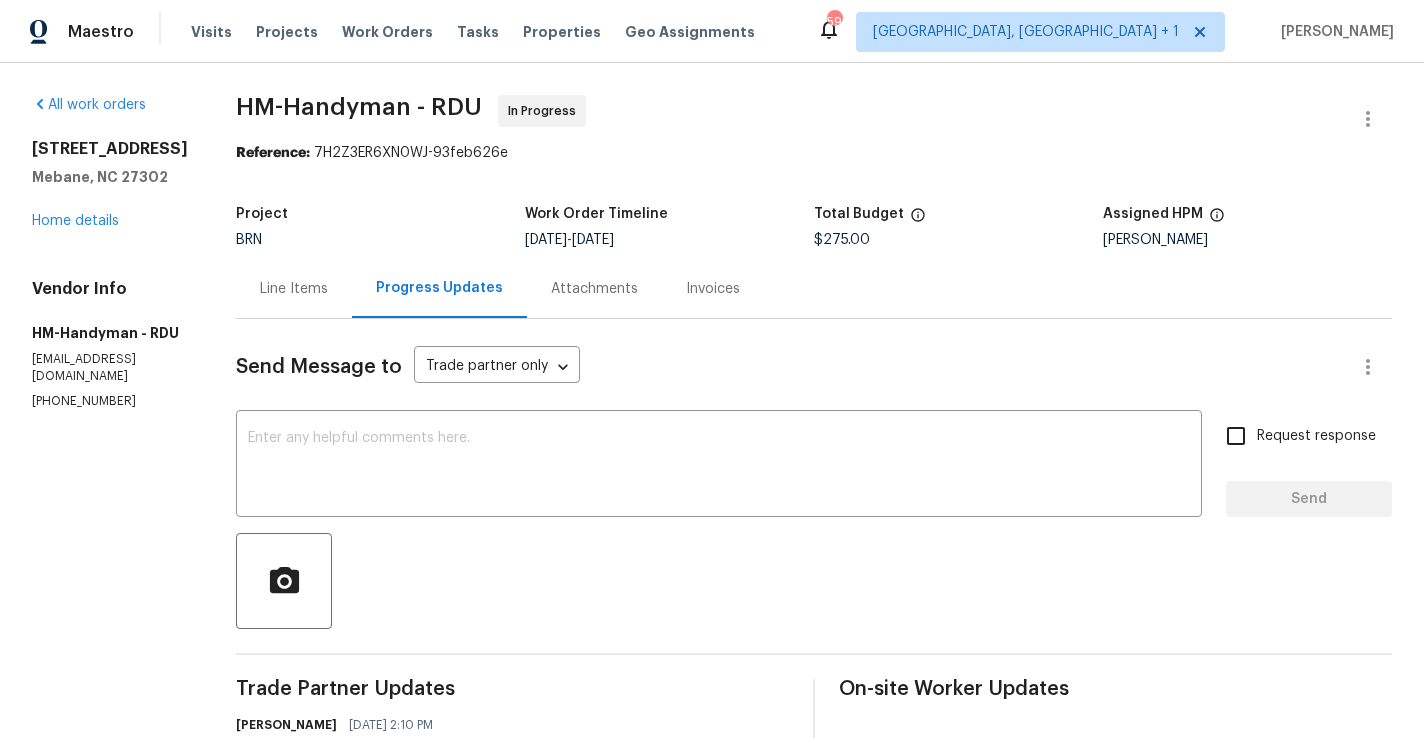click on "Invoices" at bounding box center (713, 288) 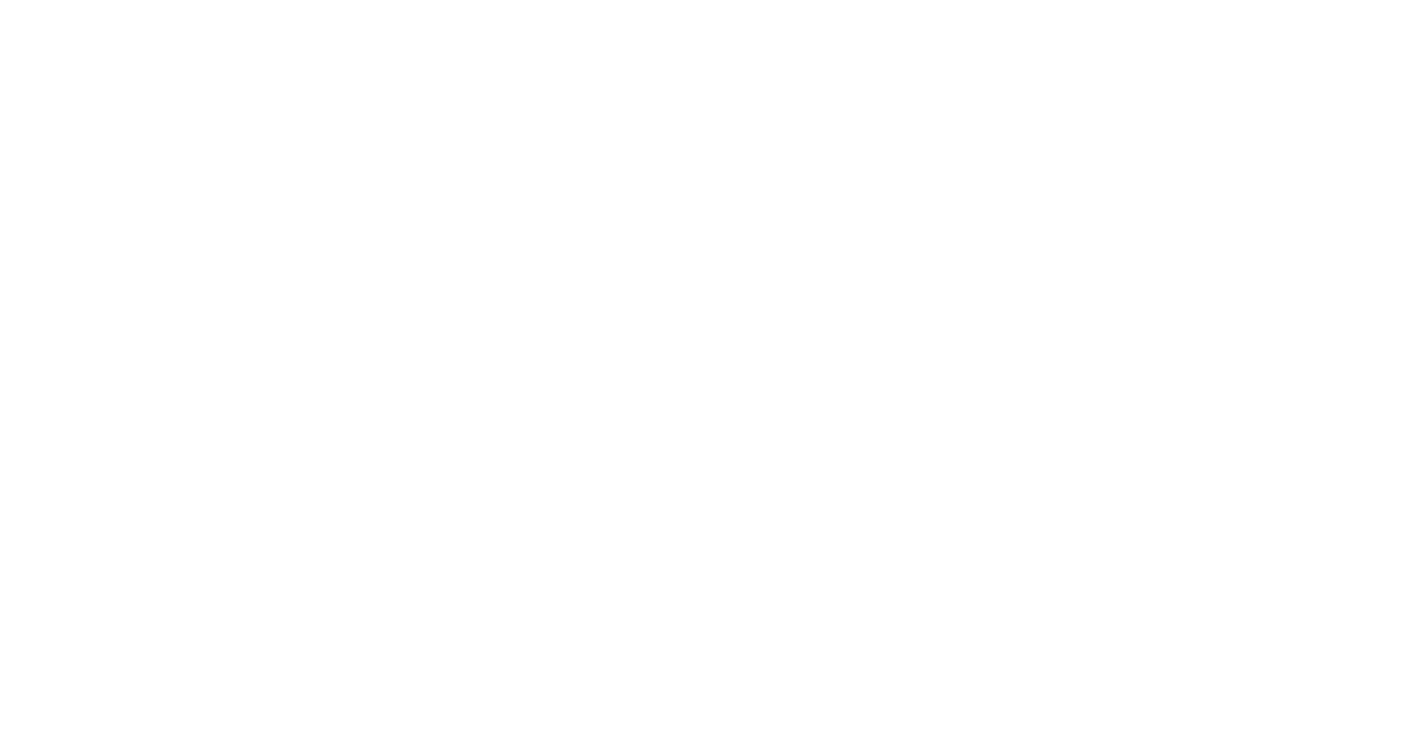 scroll, scrollTop: 0, scrollLeft: 0, axis: both 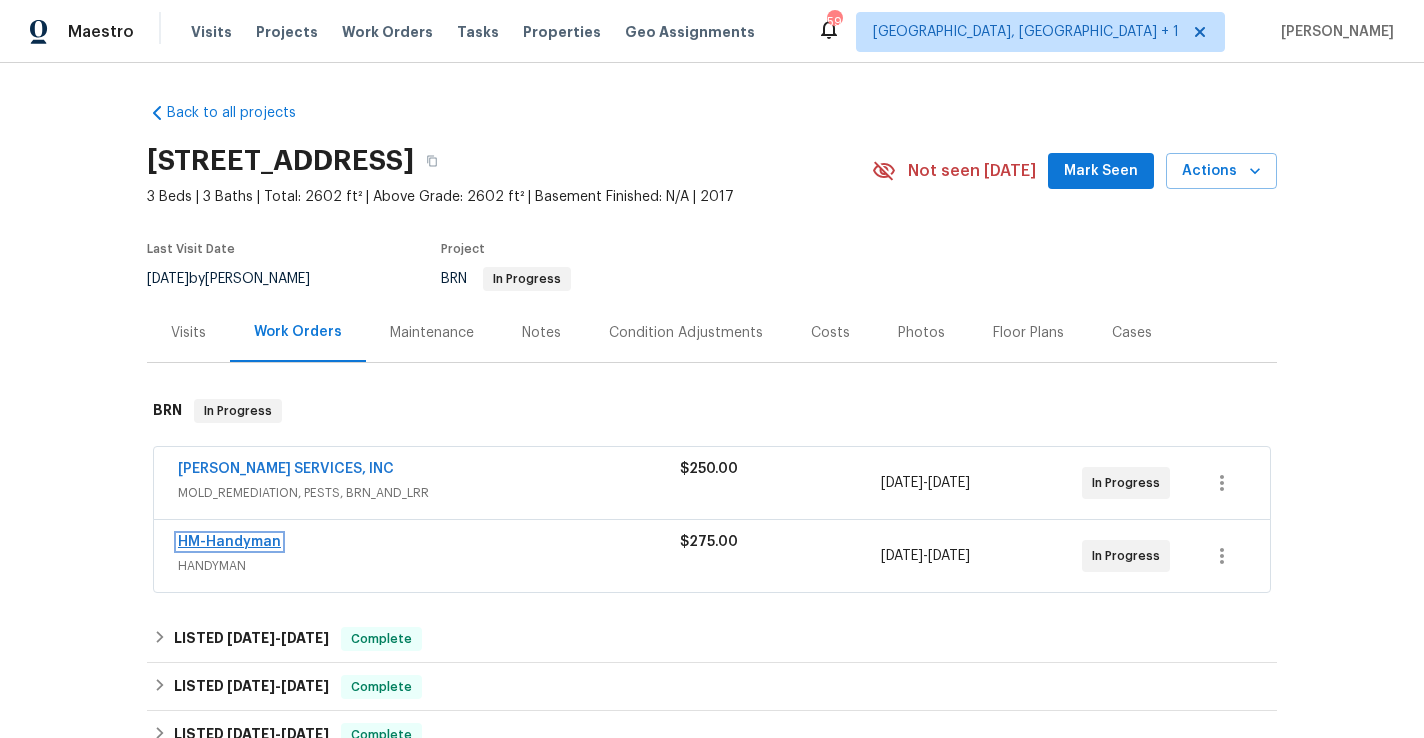 click on "HM-Handyman" at bounding box center [229, 542] 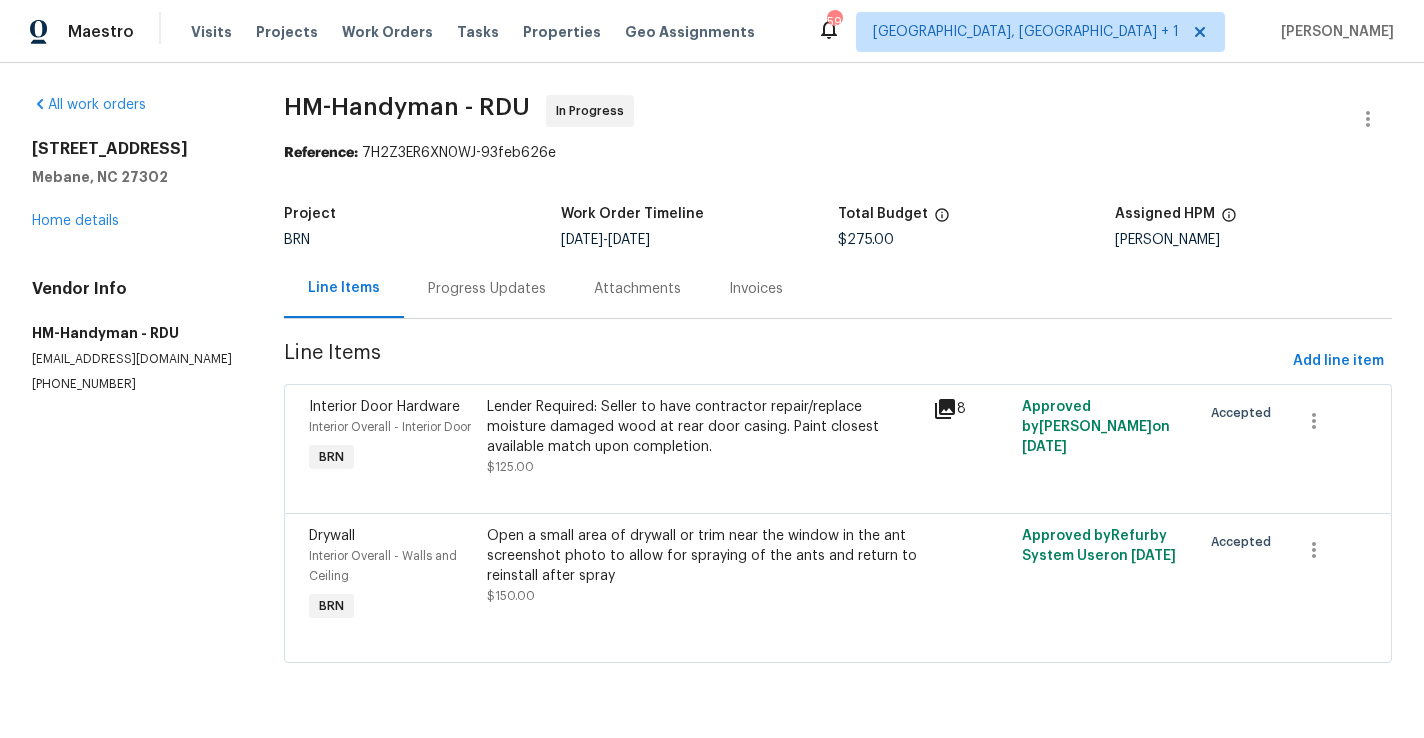 scroll, scrollTop: 19, scrollLeft: 0, axis: vertical 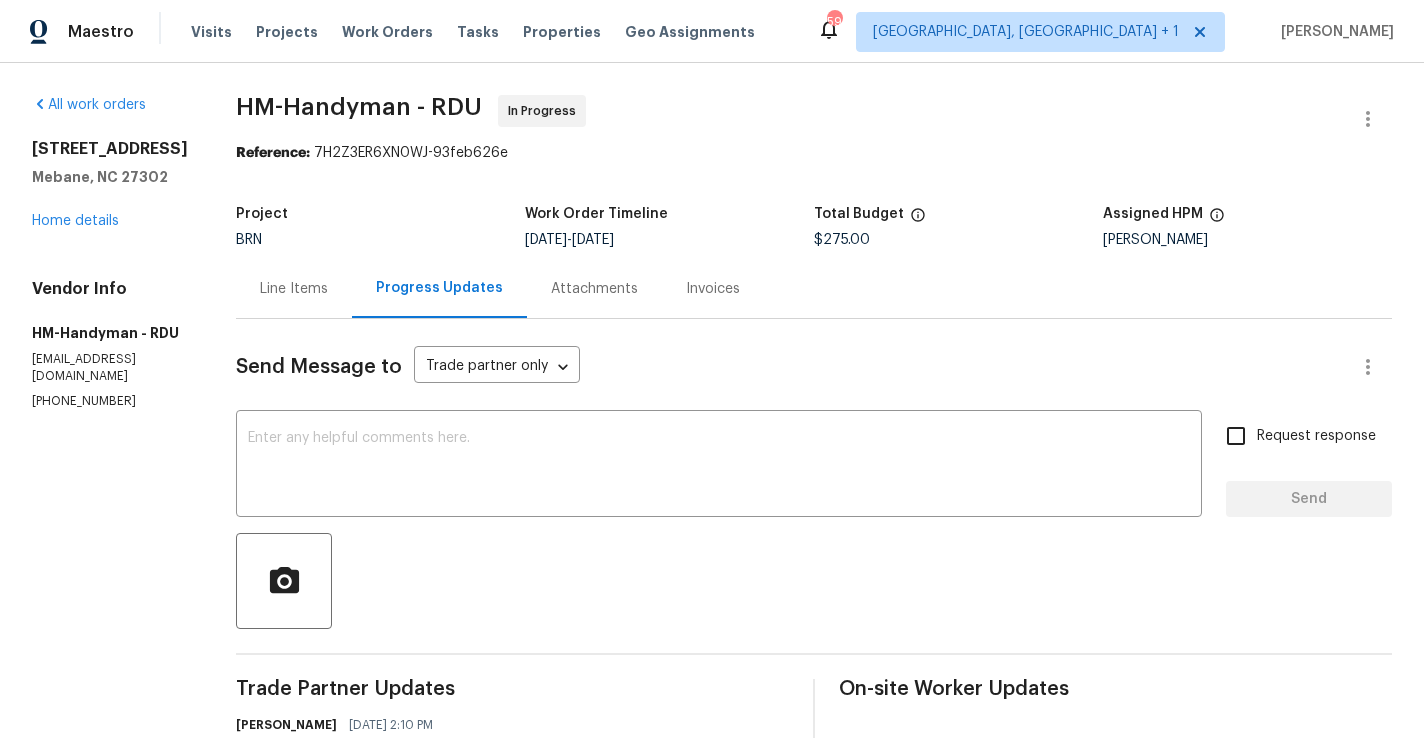 click on "Line Items" at bounding box center [294, 289] 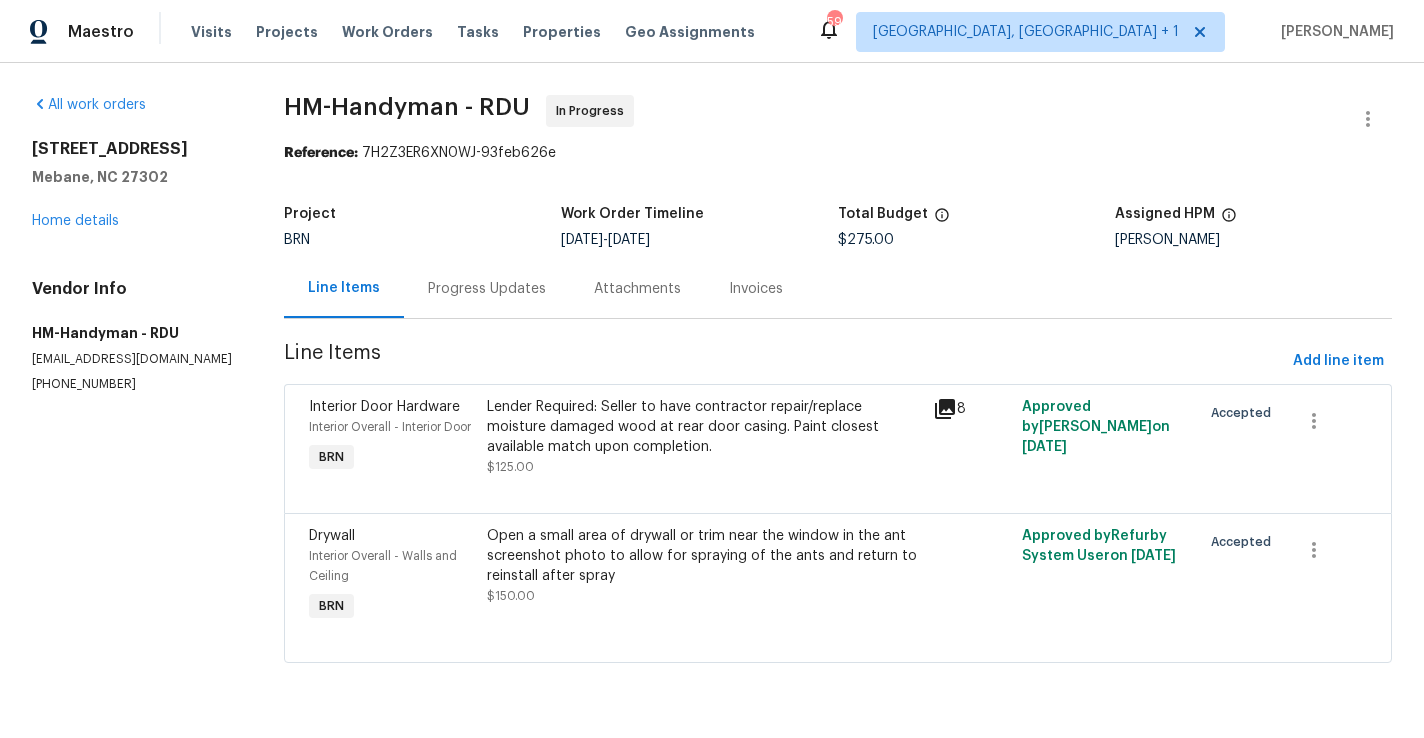 click on "480 Stonewall Dr Mebane, NC 27302 Home details" at bounding box center (134, 185) 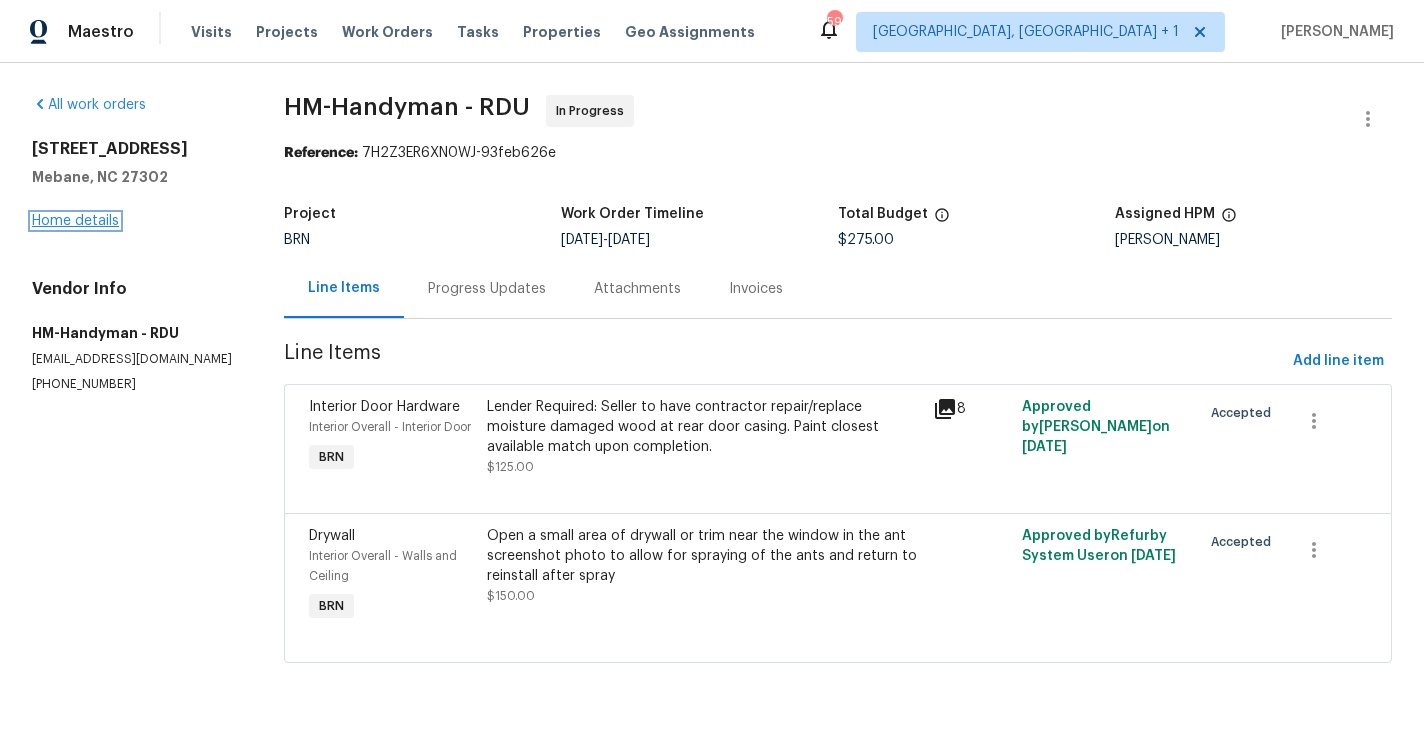 click on "Home details" at bounding box center (75, 221) 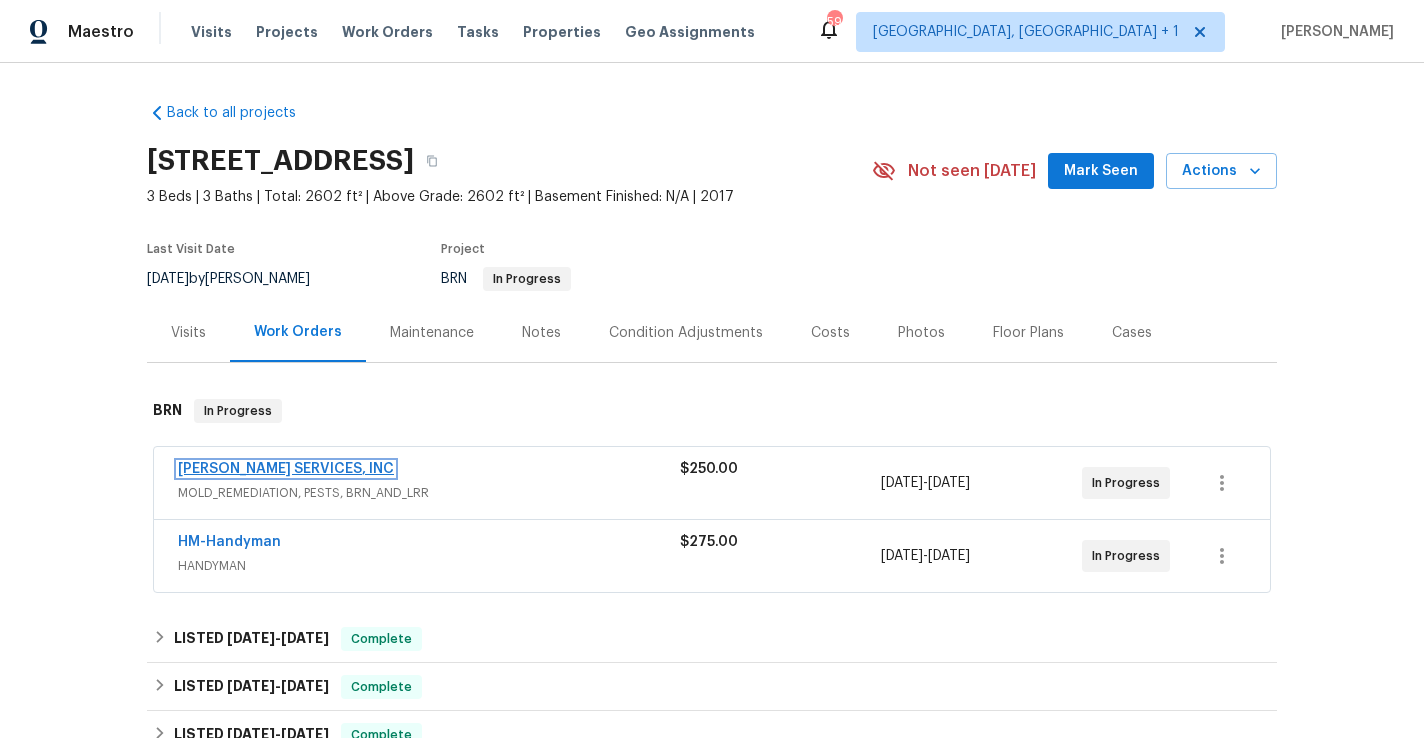 click on "CANADY'S SERVICES, INC" at bounding box center (286, 469) 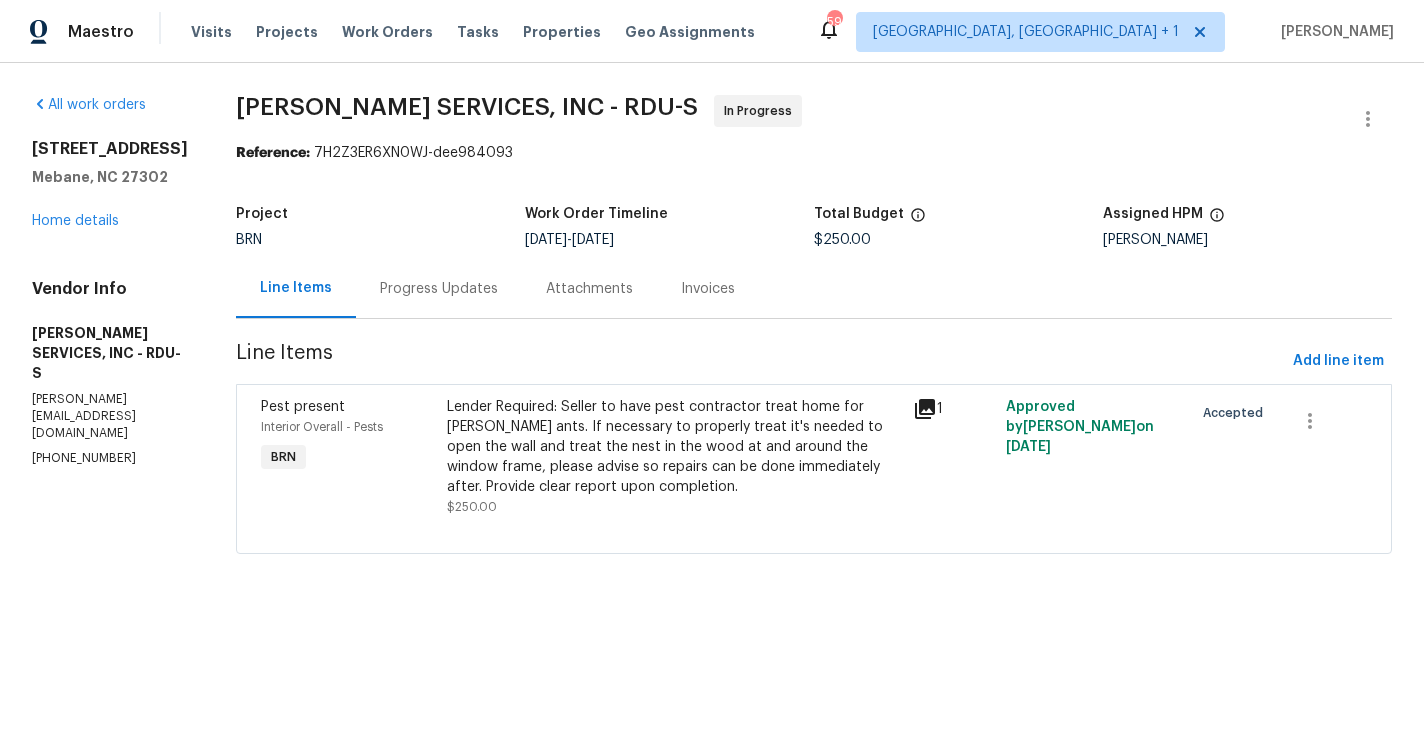 click on "Progress Updates" at bounding box center [439, 289] 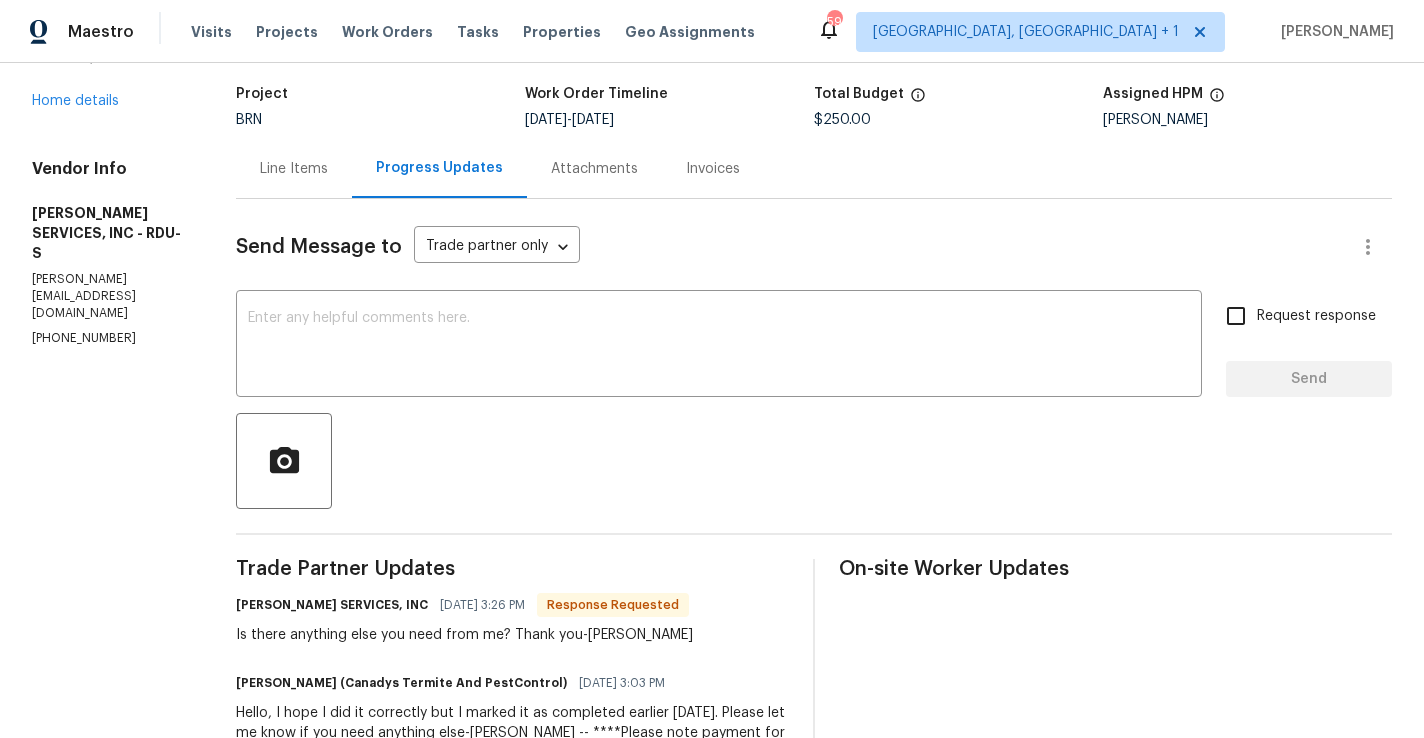scroll, scrollTop: 0, scrollLeft: 0, axis: both 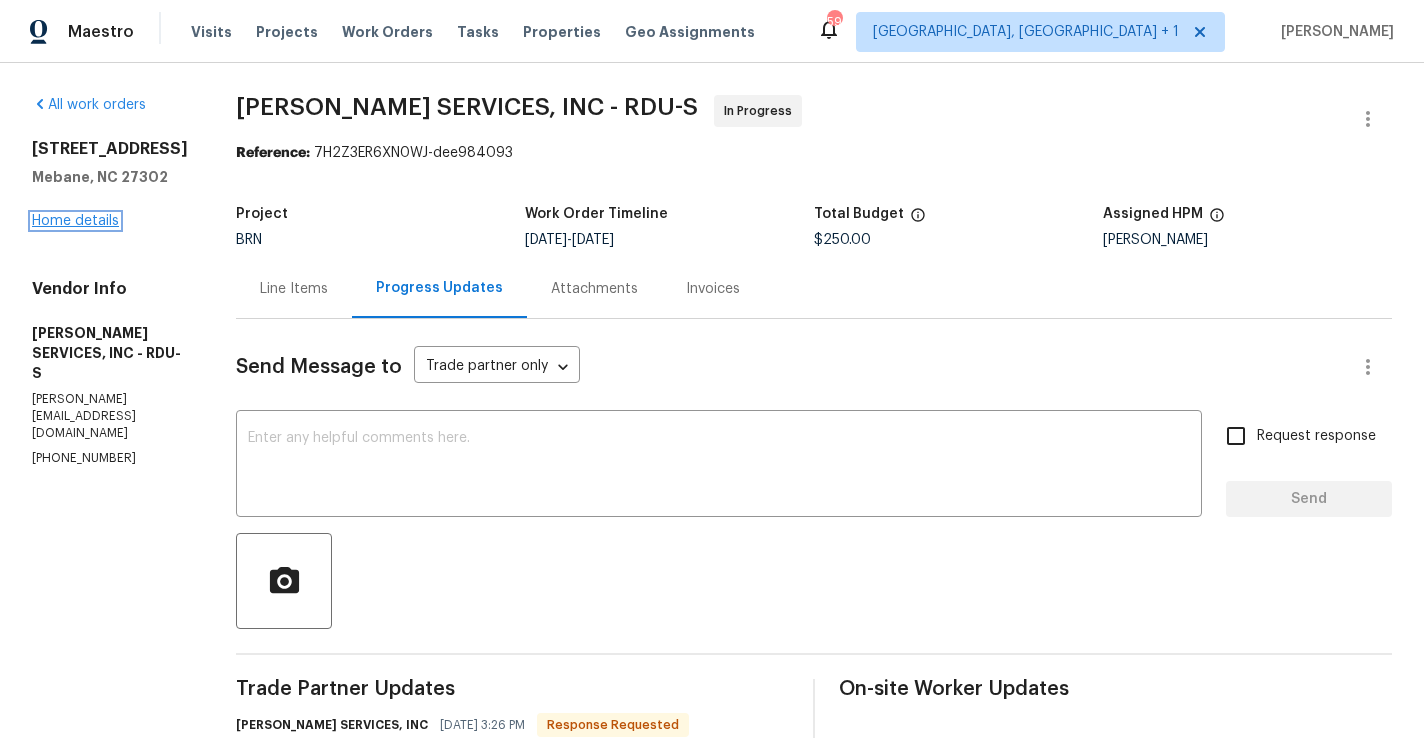 click on "Home details" at bounding box center [75, 221] 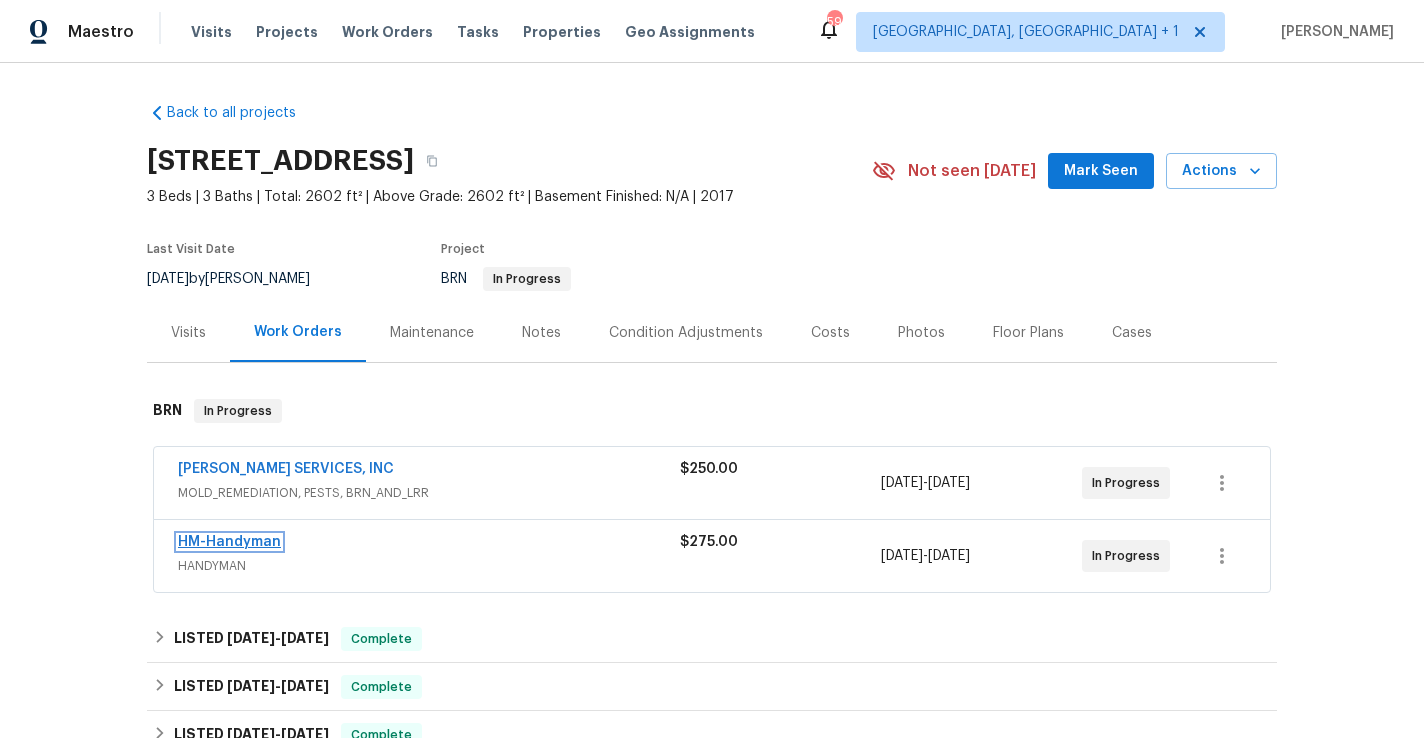 click on "HM-Handyman" at bounding box center (229, 542) 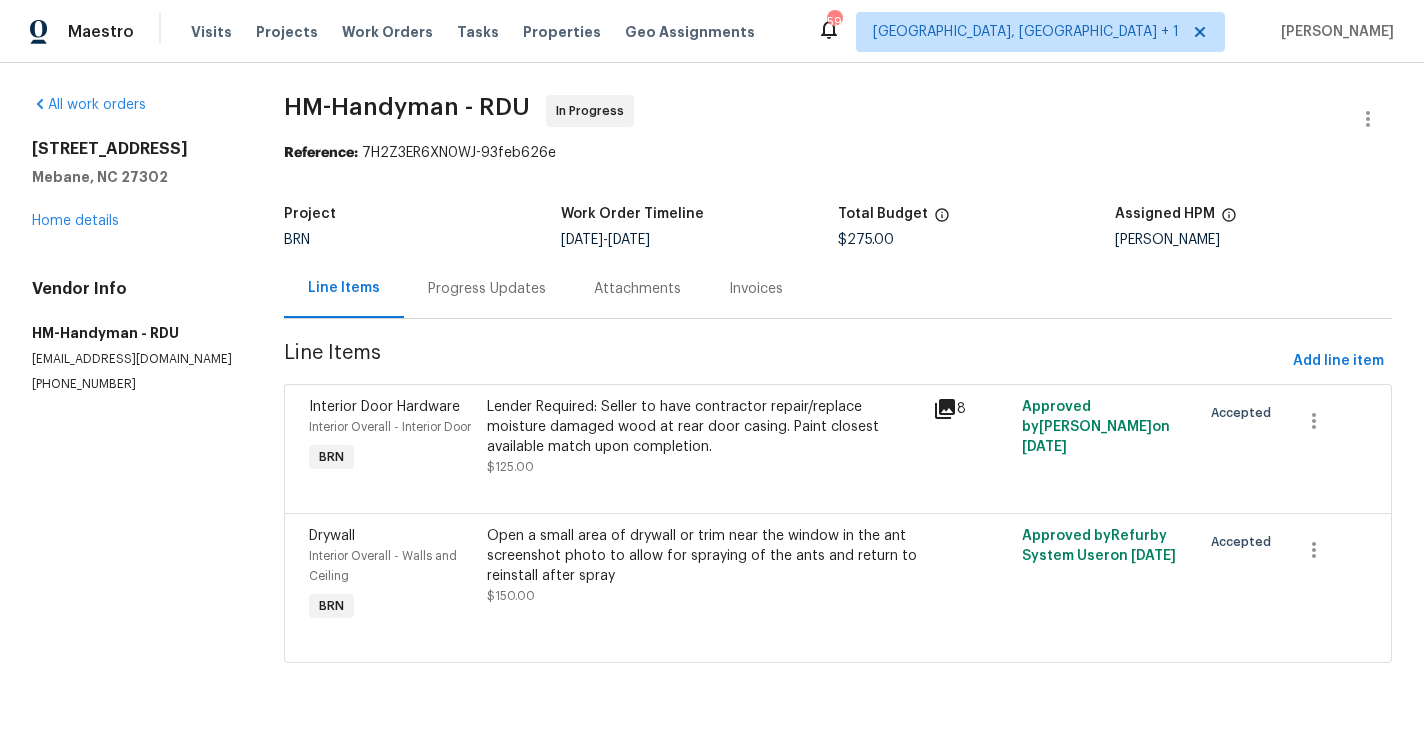 click on "Progress Updates" at bounding box center (487, 289) 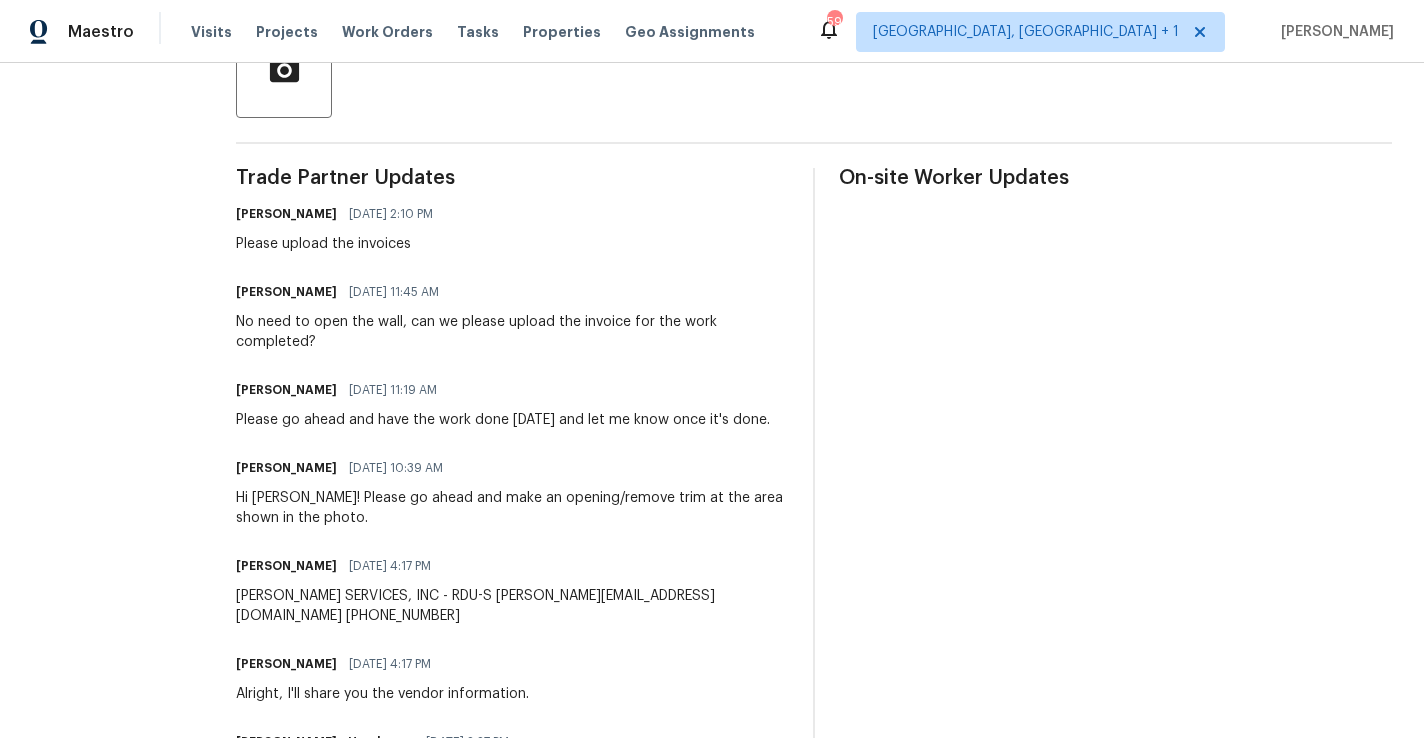 scroll, scrollTop: 0, scrollLeft: 0, axis: both 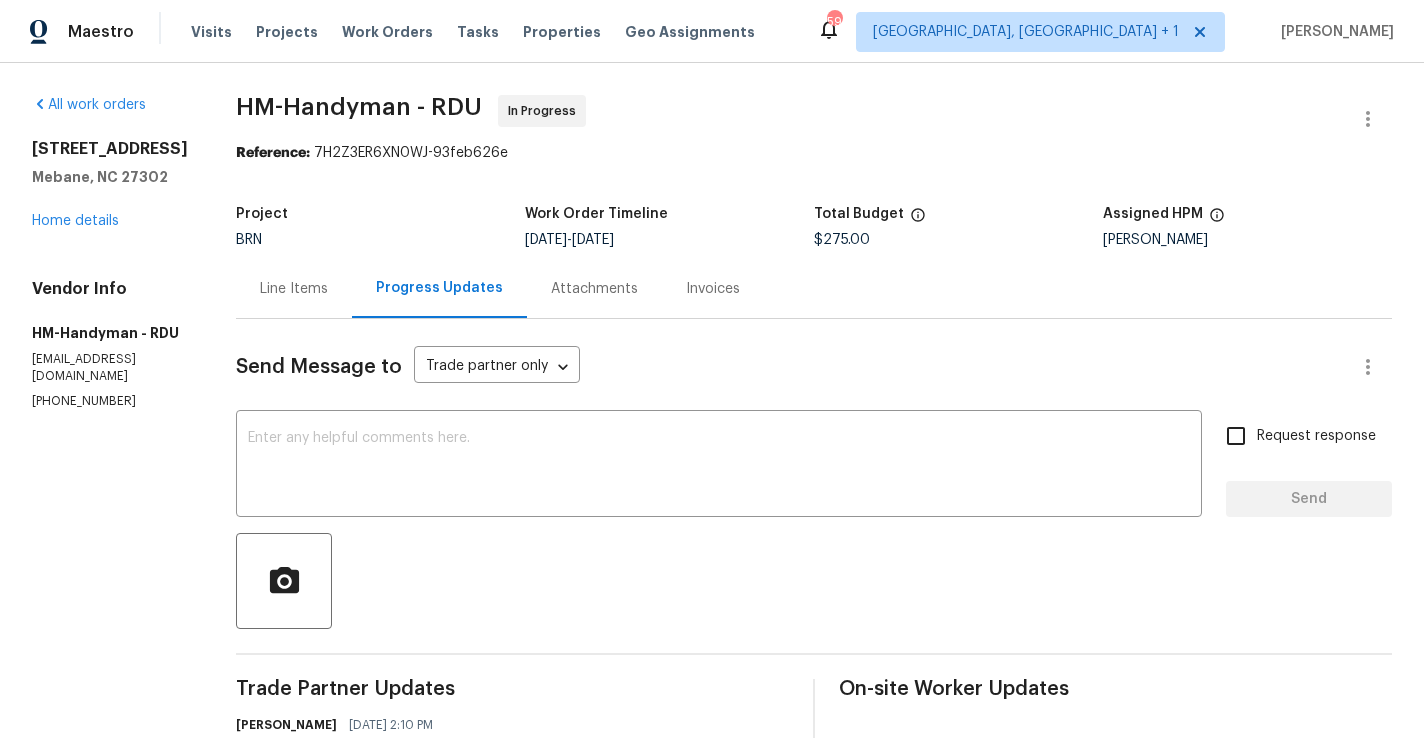 click on "Line Items" at bounding box center [294, 288] 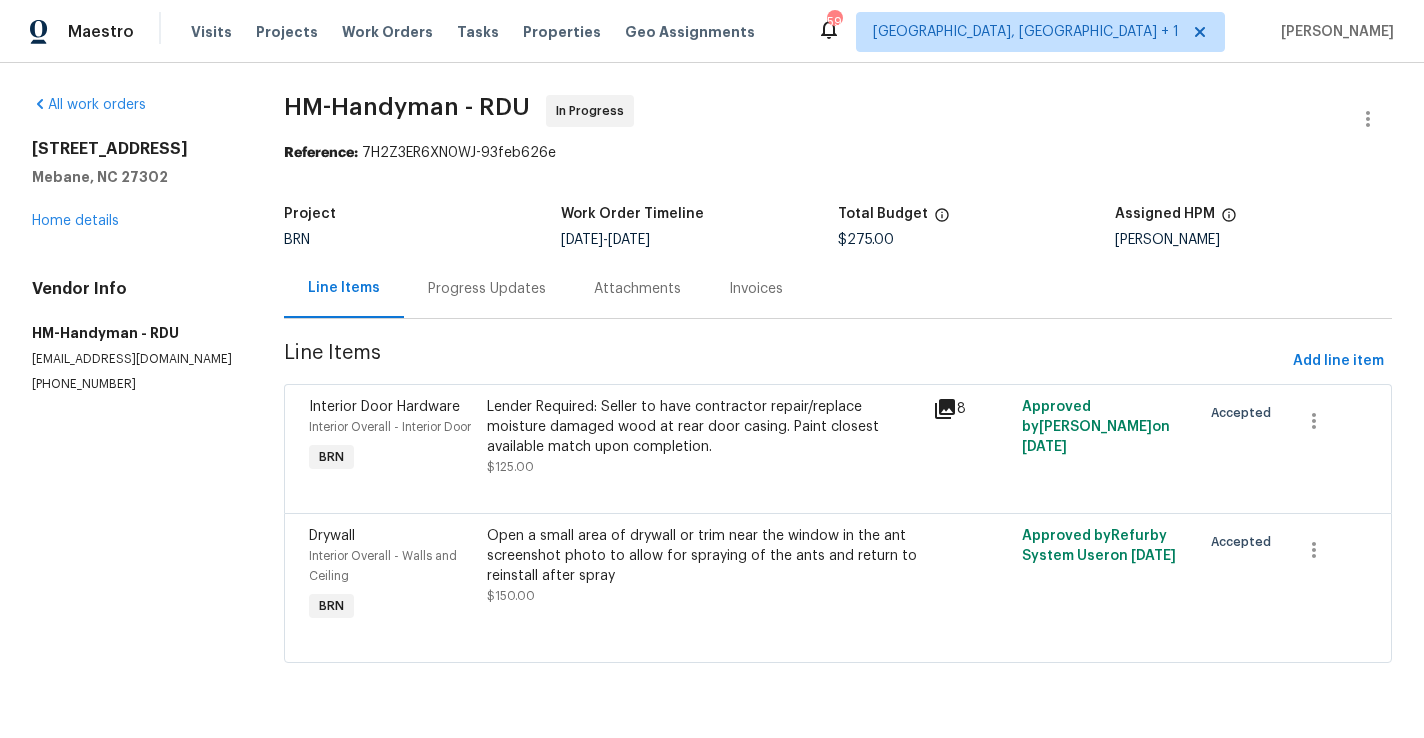 scroll, scrollTop: 19, scrollLeft: 0, axis: vertical 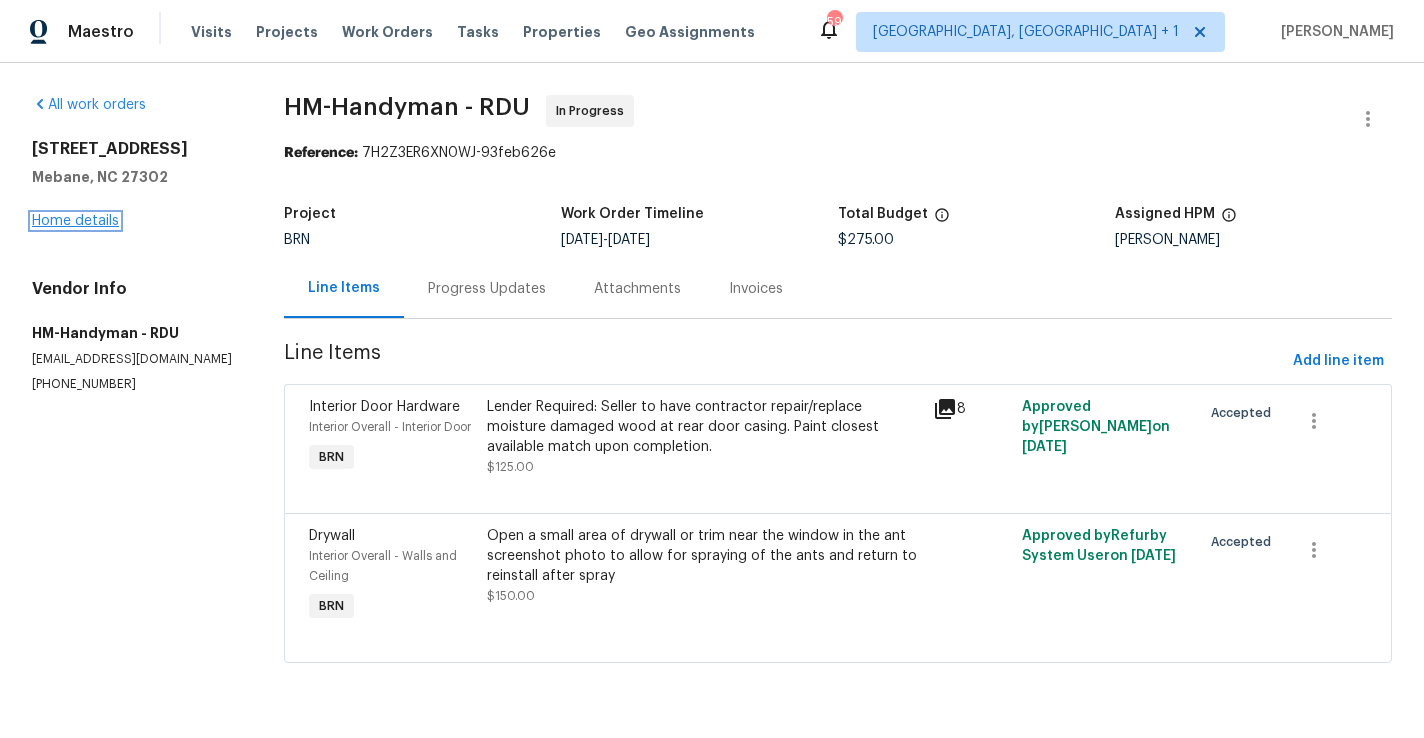 click on "Home details" at bounding box center (75, 221) 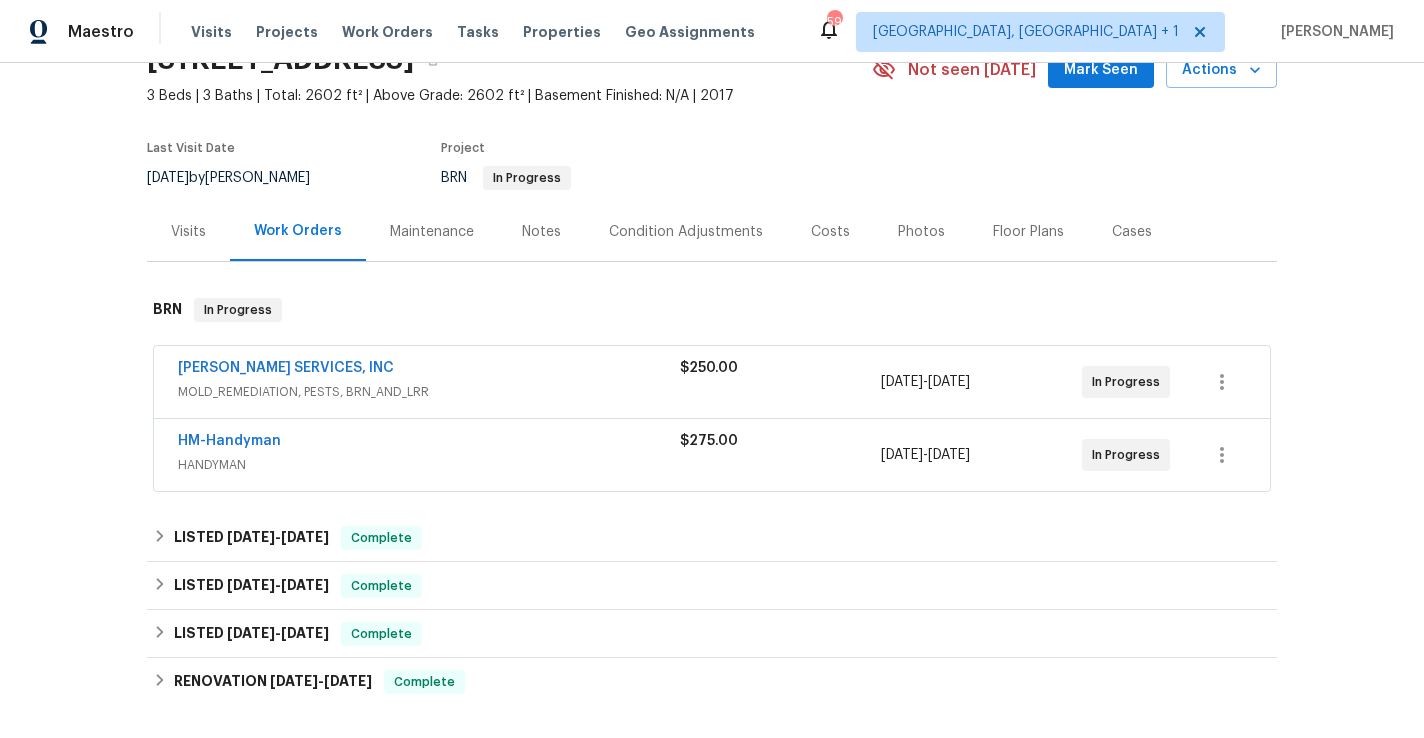 scroll, scrollTop: 102, scrollLeft: 0, axis: vertical 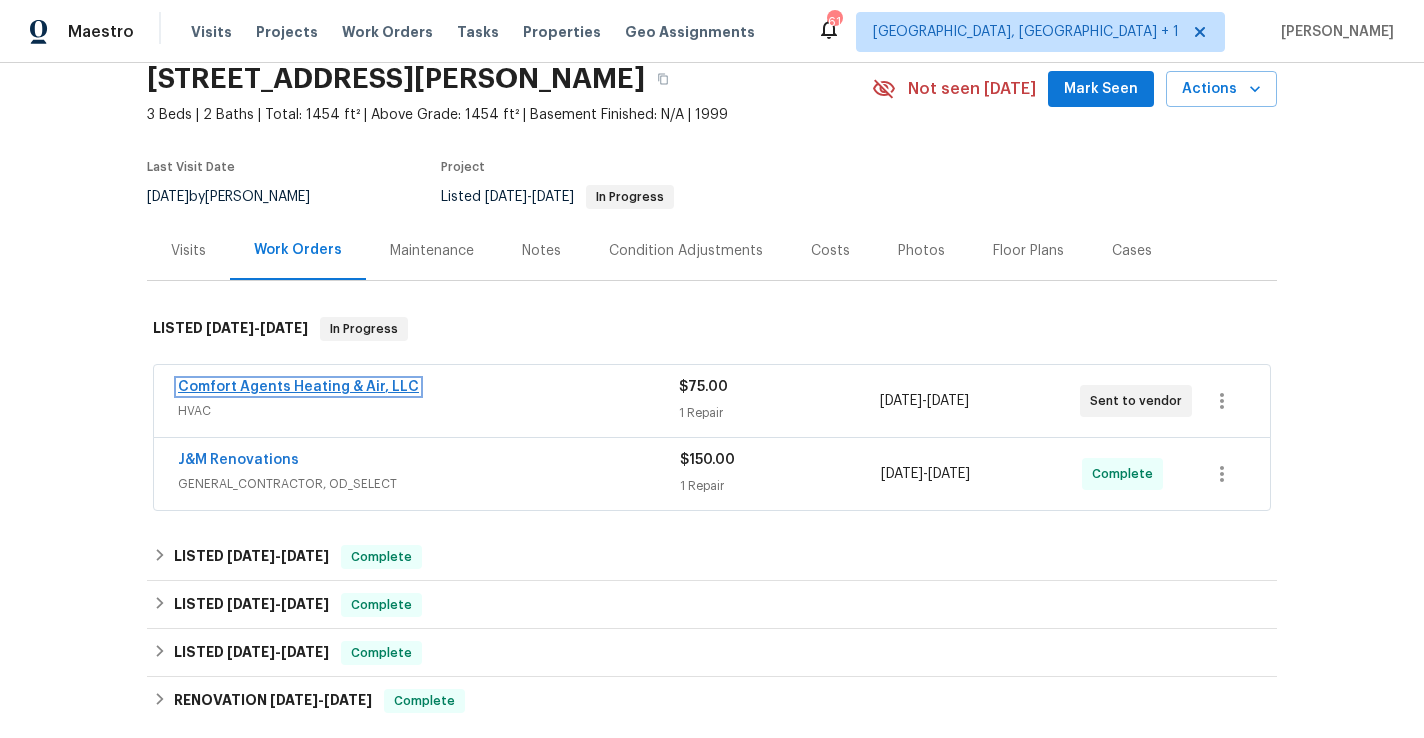 click on "Comfort Agents Heating & Air, LLC" at bounding box center [298, 387] 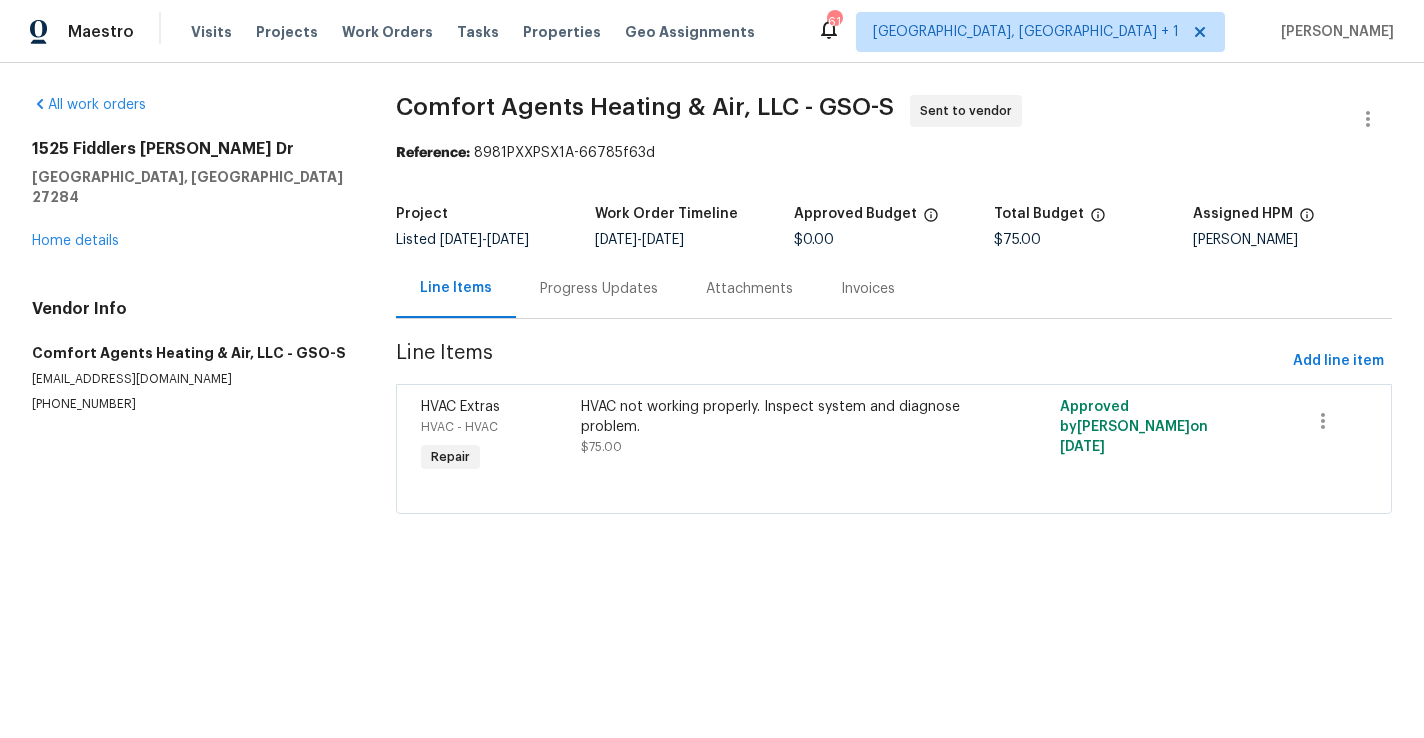 click on "Progress Updates" at bounding box center (599, 289) 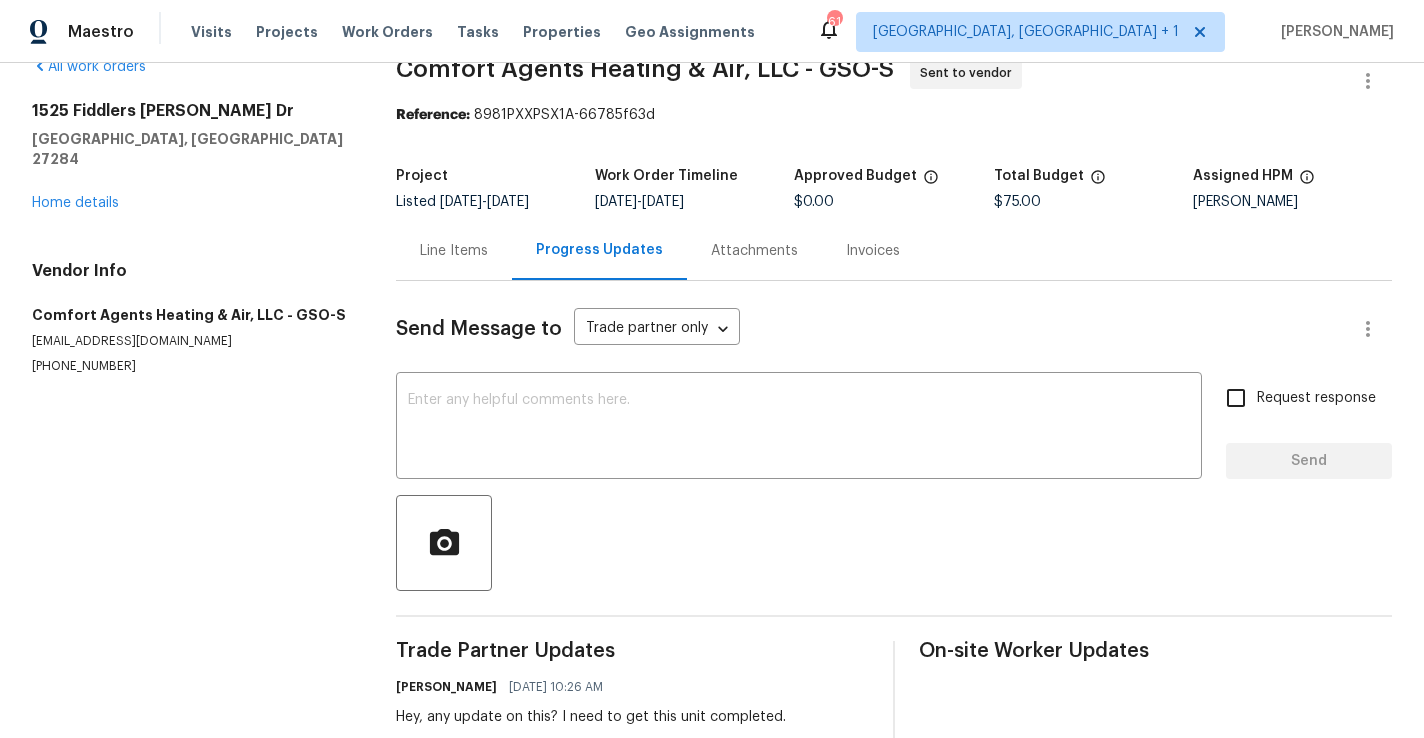 scroll, scrollTop: 0, scrollLeft: 0, axis: both 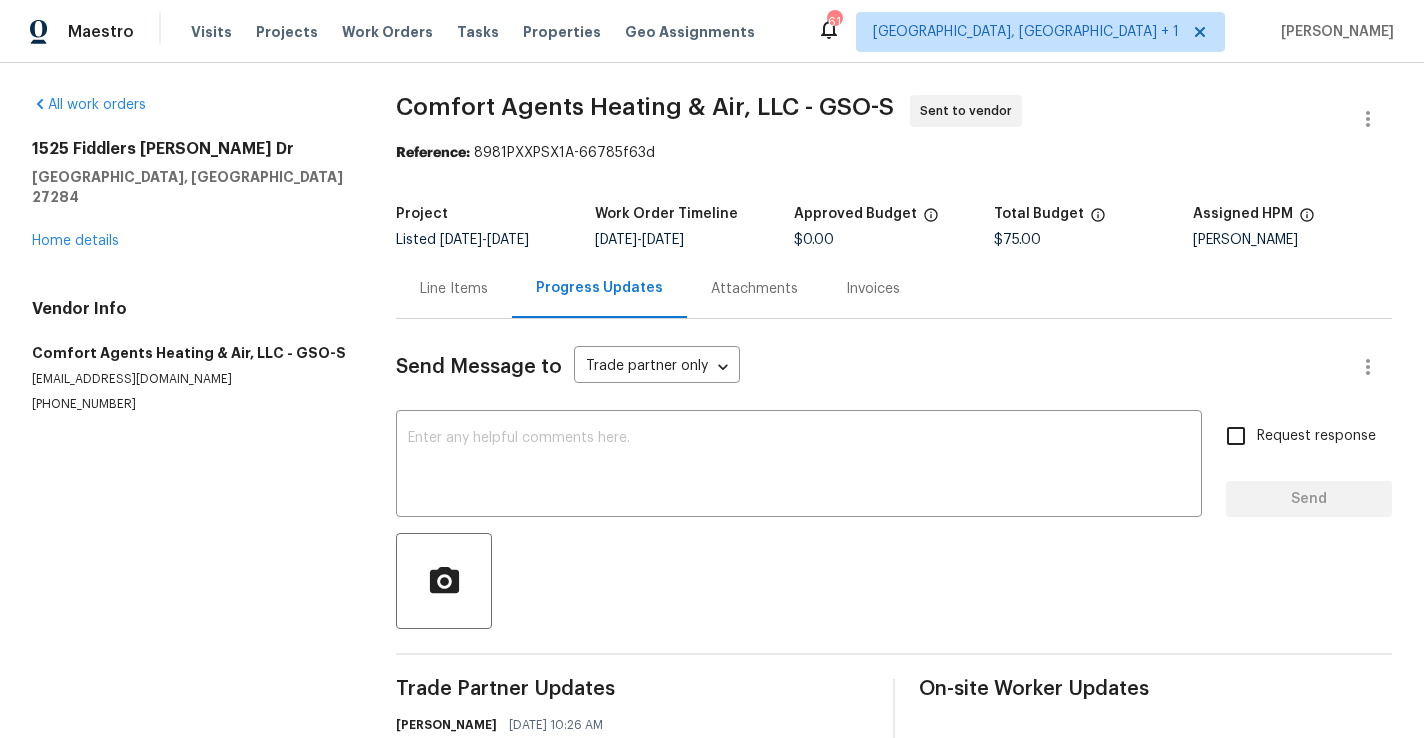 click on "Line Items" at bounding box center (454, 289) 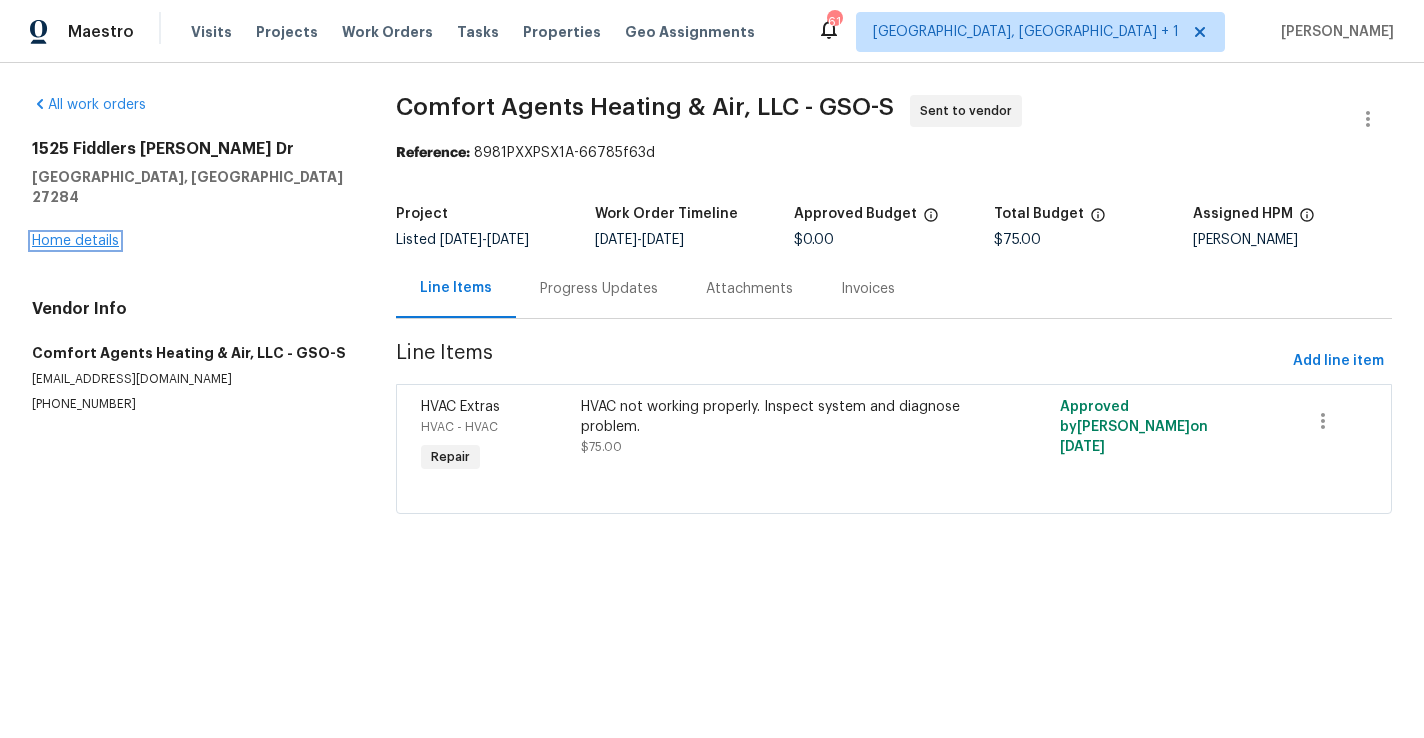 click on "Home details" at bounding box center [75, 241] 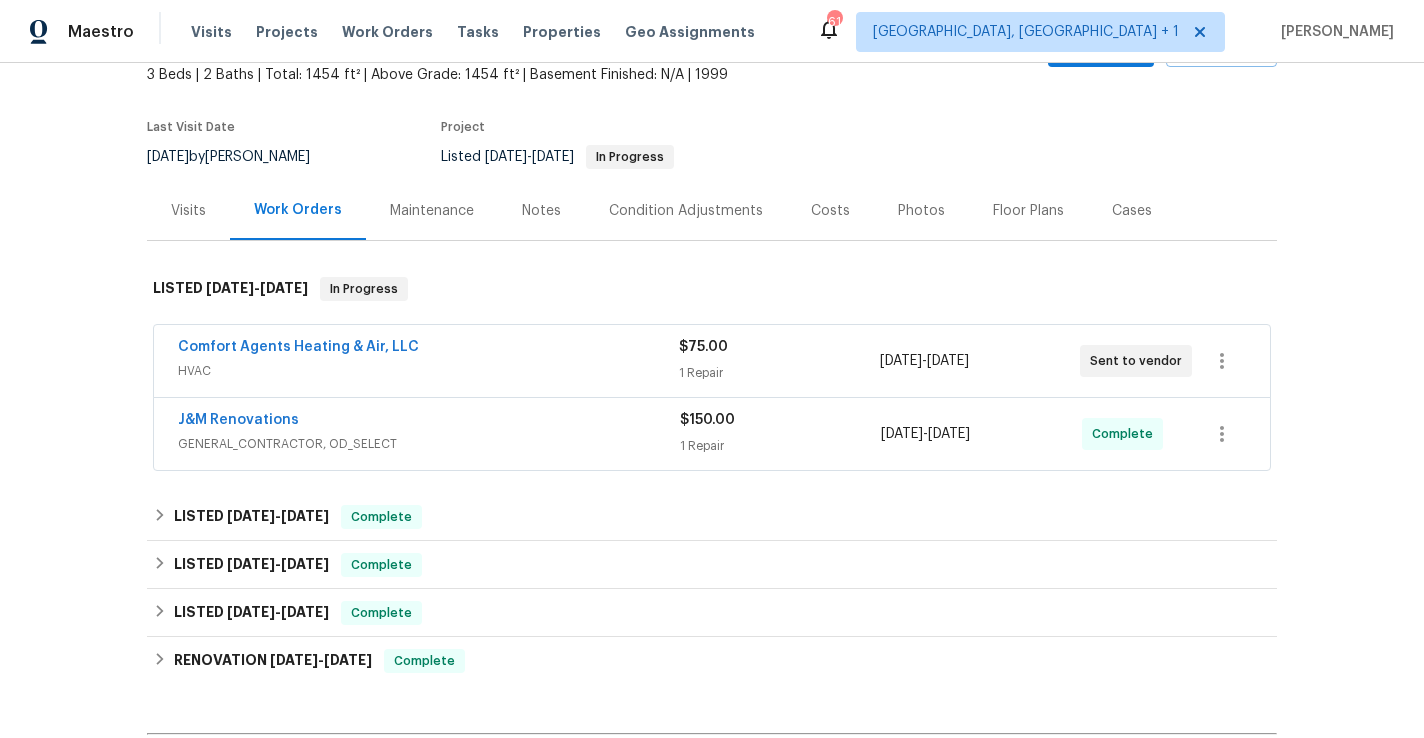 scroll, scrollTop: 123, scrollLeft: 0, axis: vertical 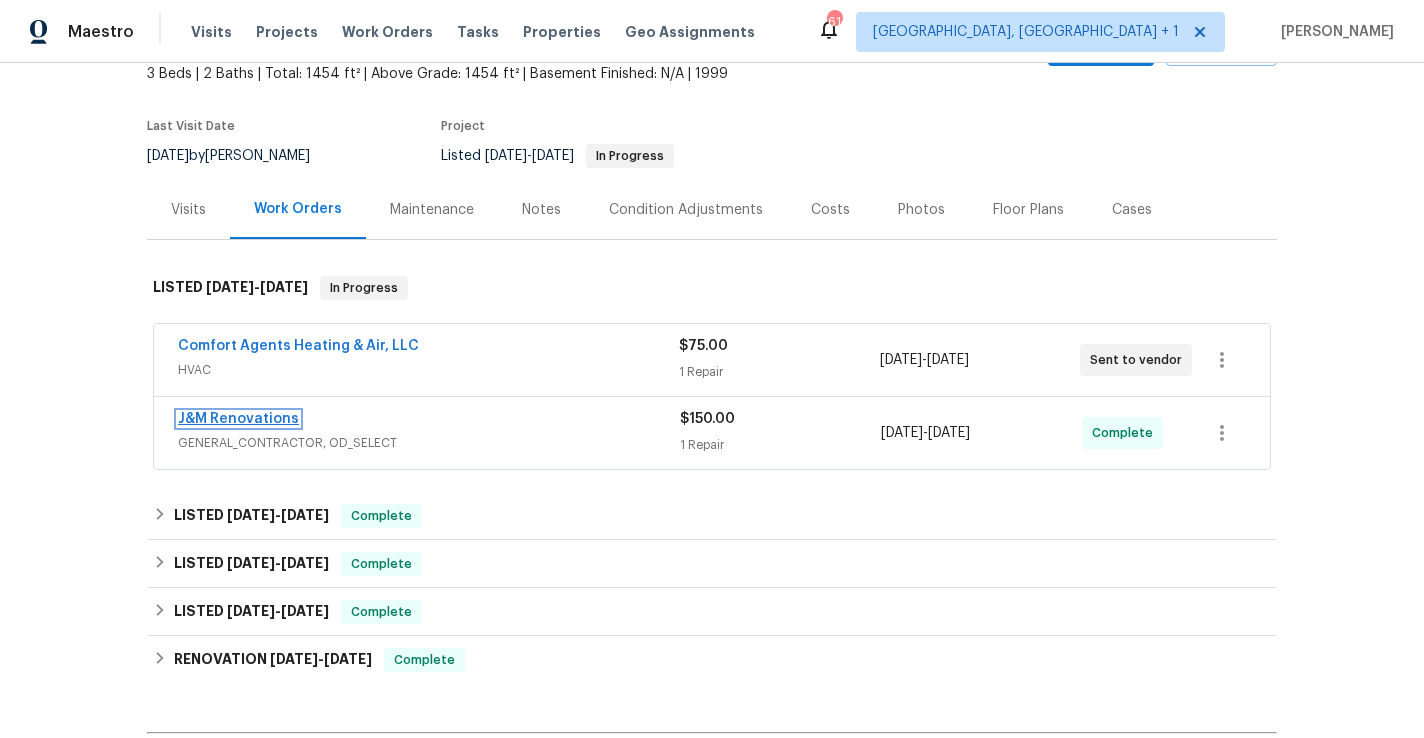 click on "J&M Renovations" at bounding box center [238, 419] 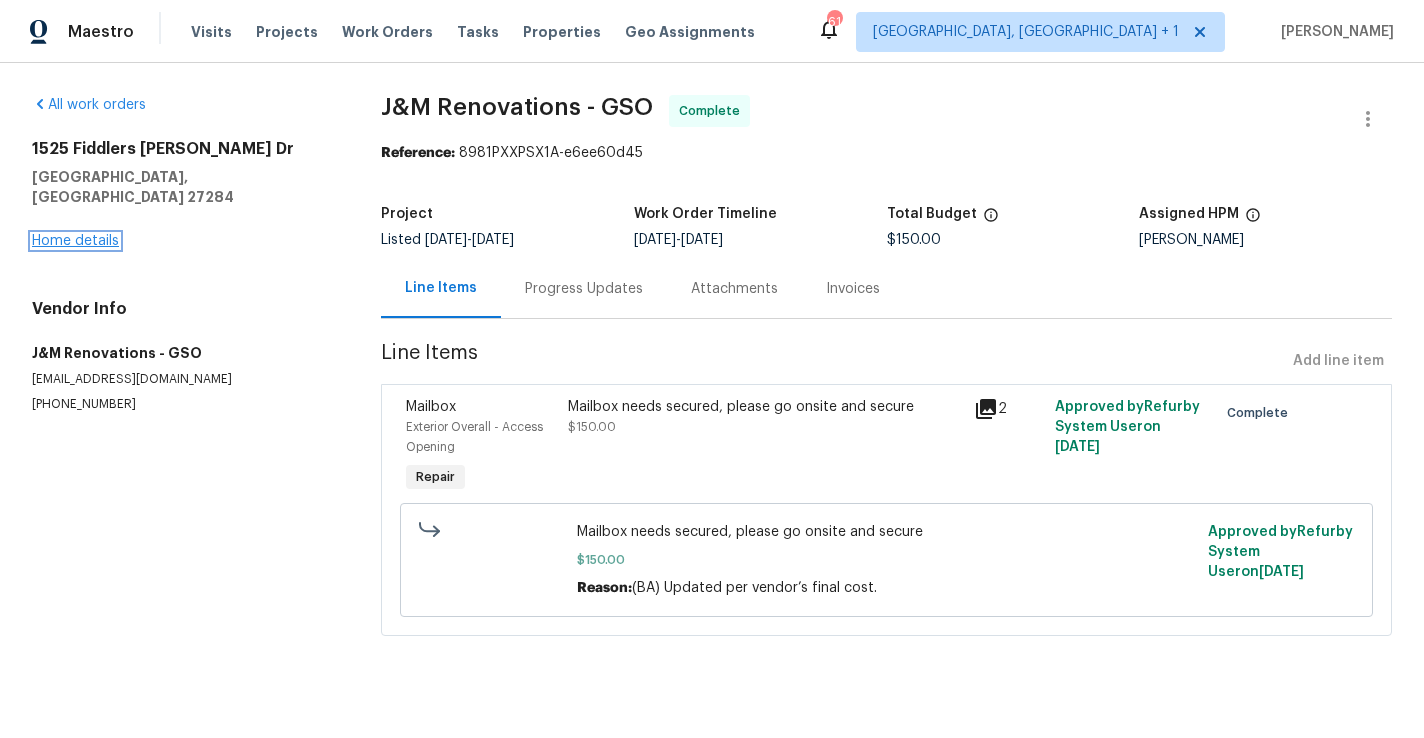 click on "Home details" at bounding box center (75, 241) 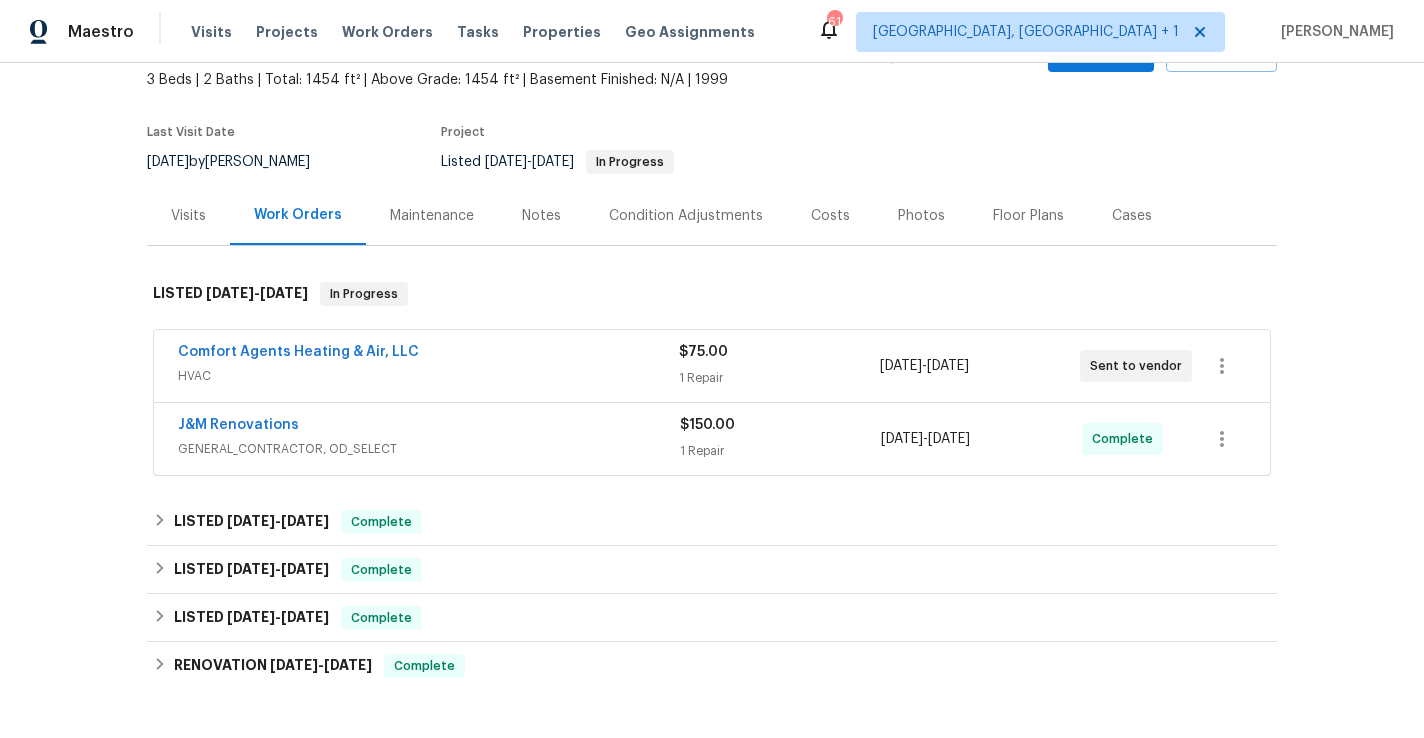 scroll, scrollTop: 119, scrollLeft: 0, axis: vertical 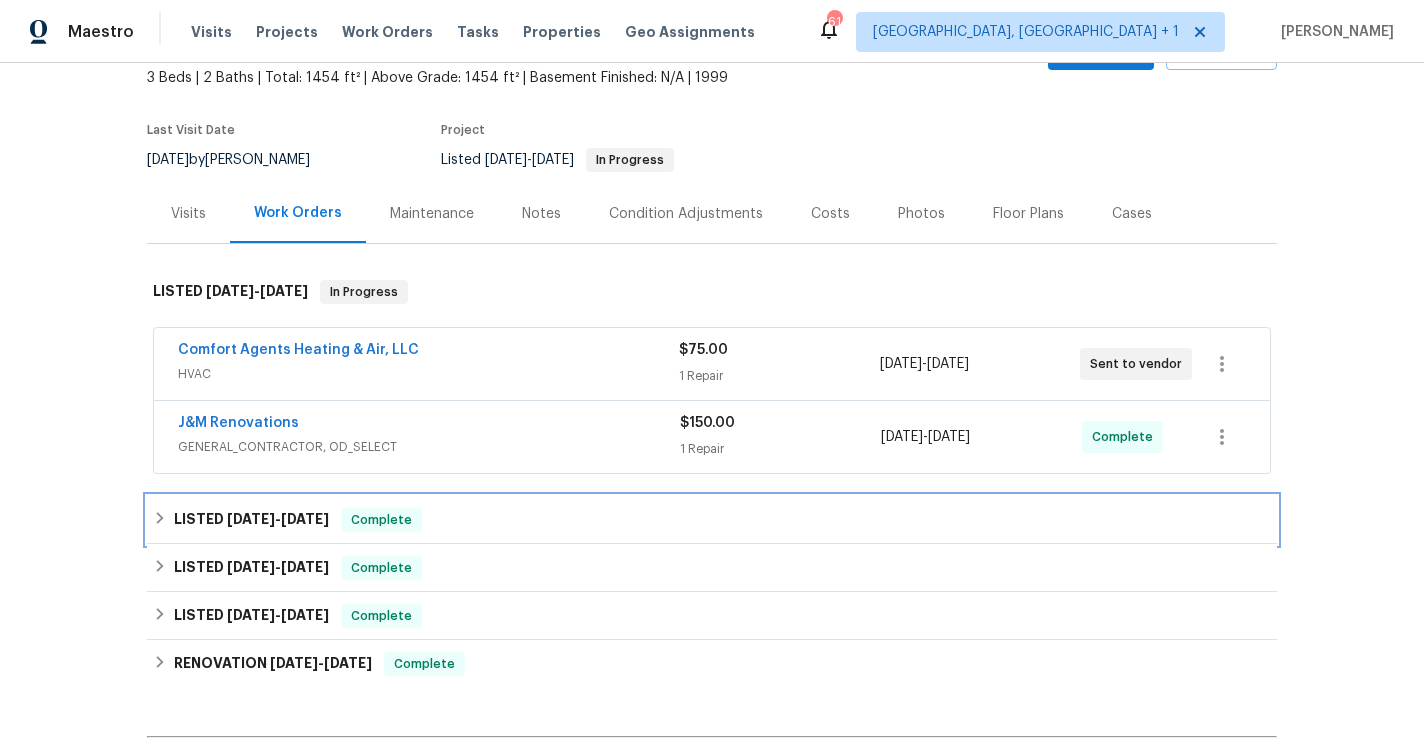 click on "[DATE]" at bounding box center (305, 519) 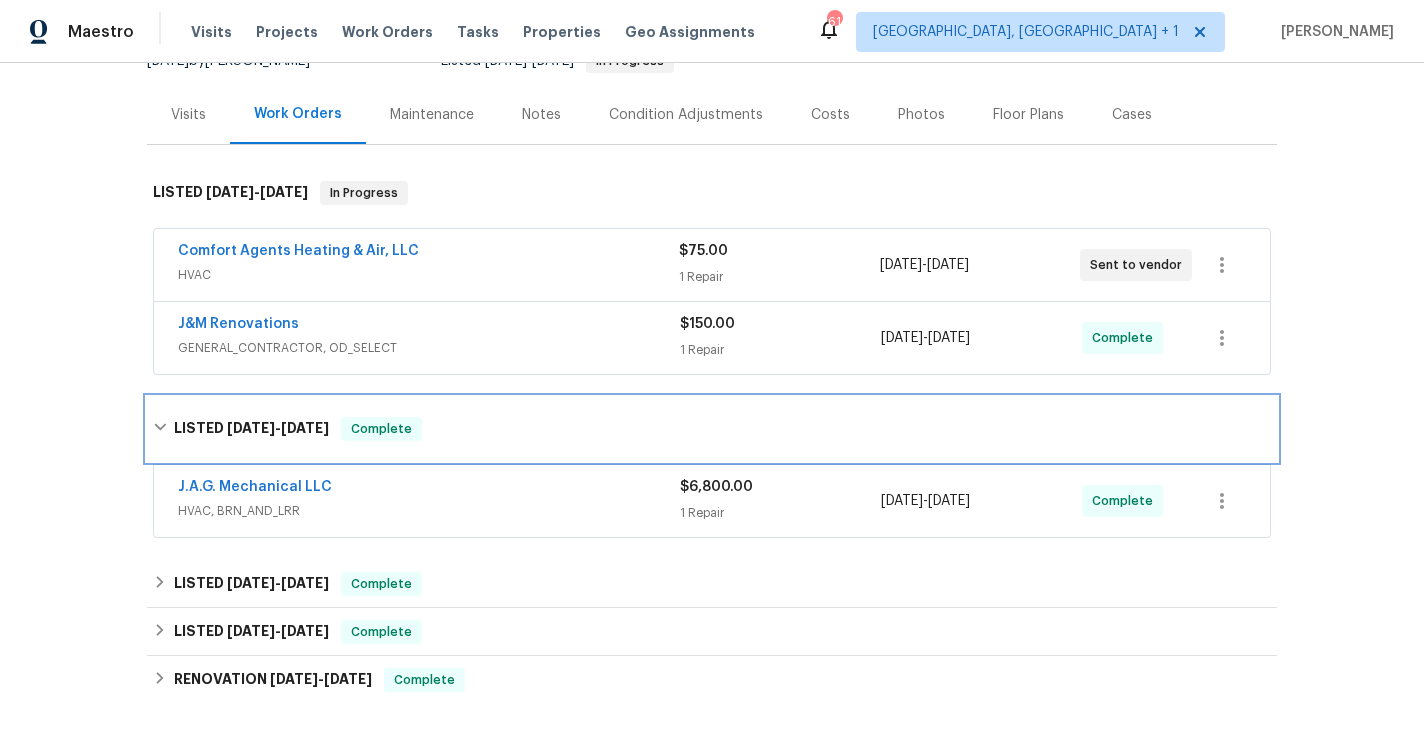 scroll, scrollTop: 223, scrollLeft: 0, axis: vertical 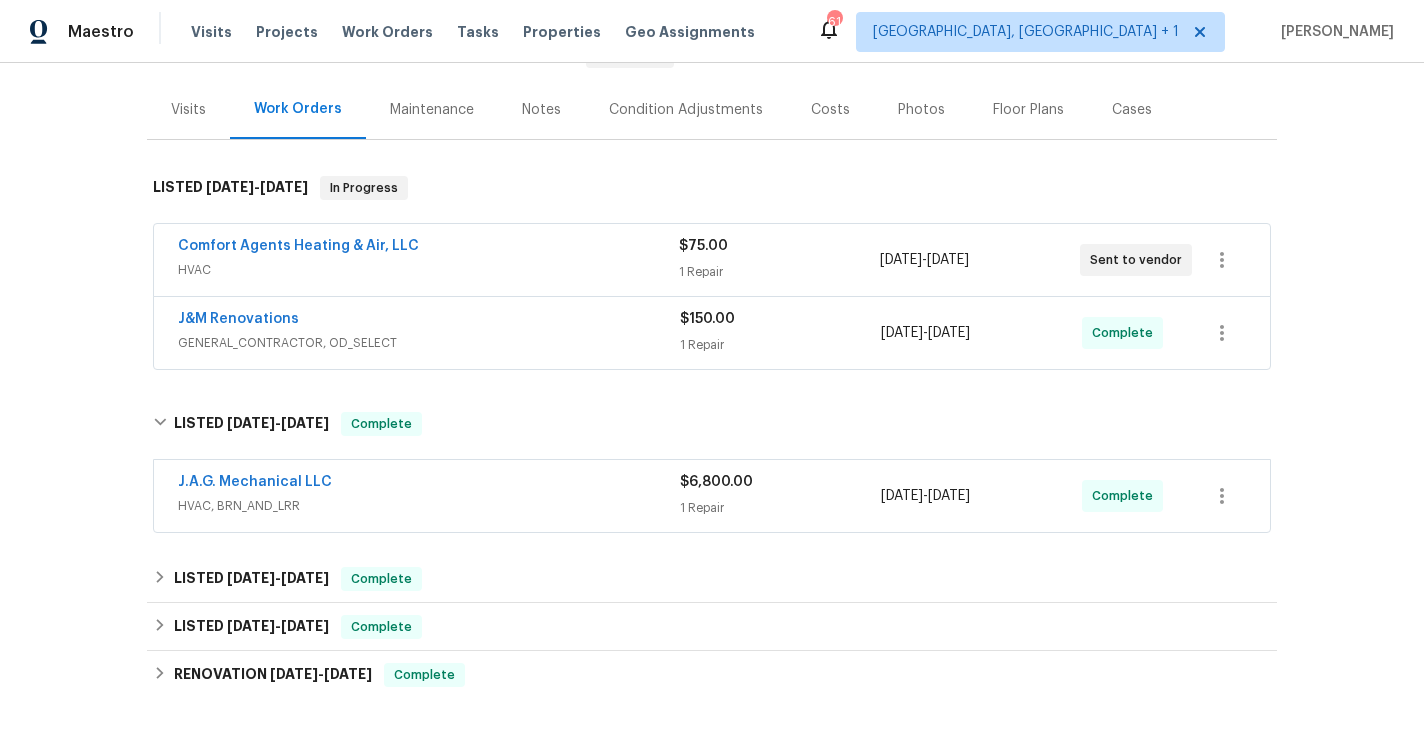 click on "HVAC, BRN_AND_LRR" at bounding box center [429, 506] 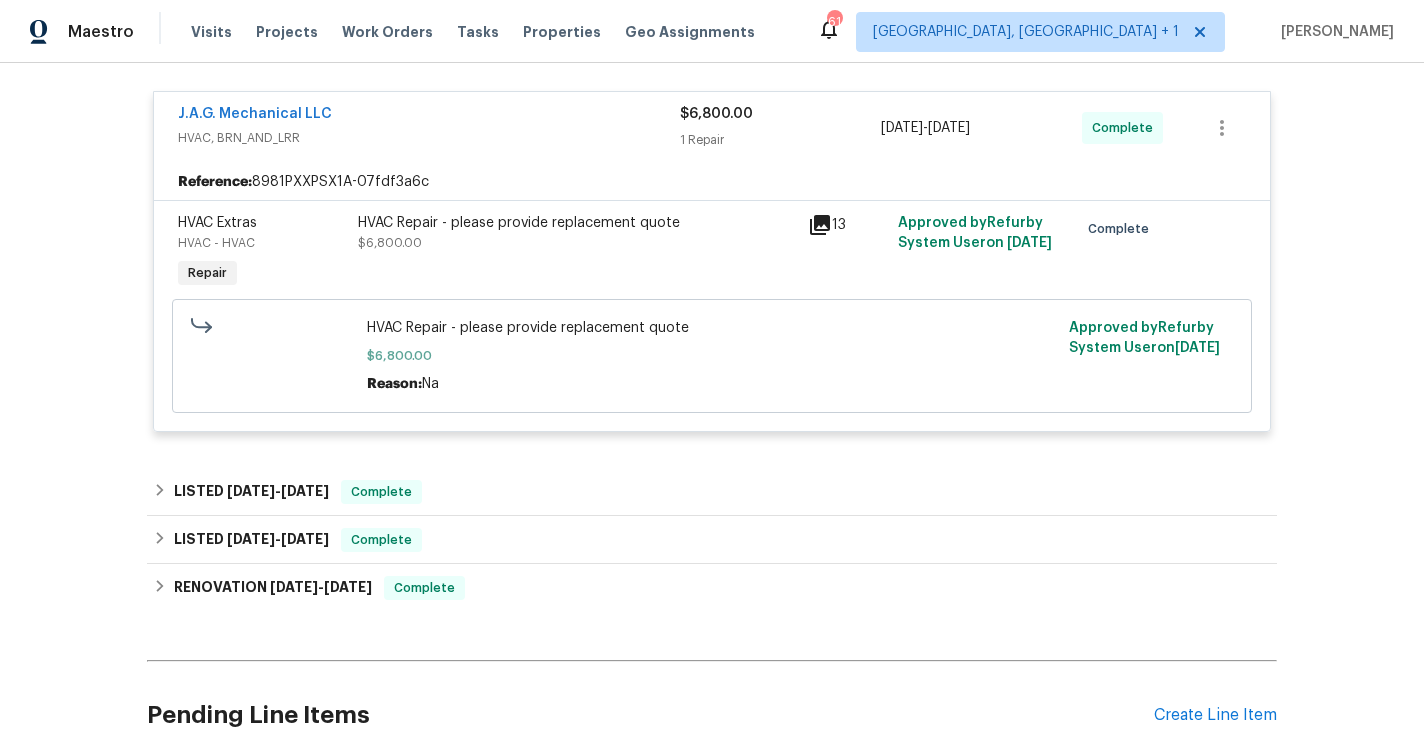 scroll, scrollTop: 652, scrollLeft: 0, axis: vertical 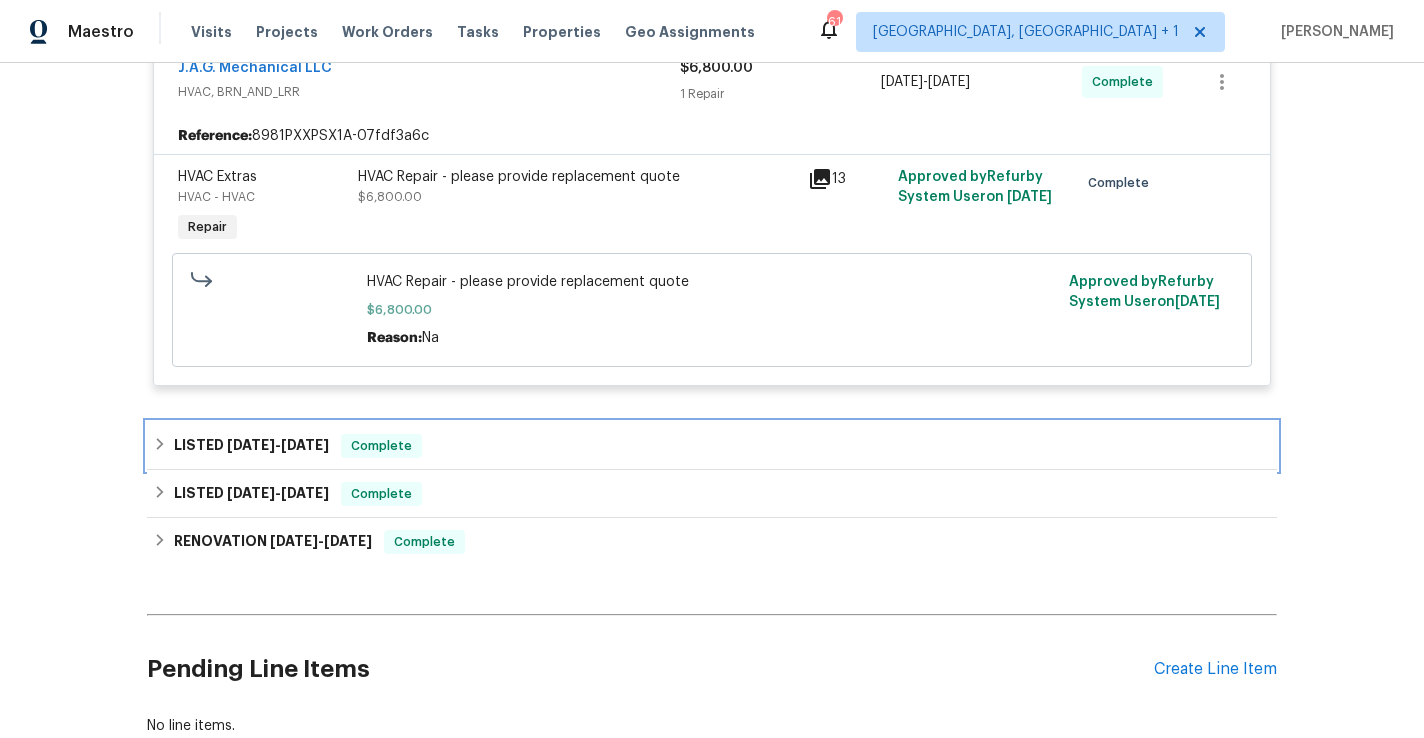 click on "[DATE]" at bounding box center (305, 445) 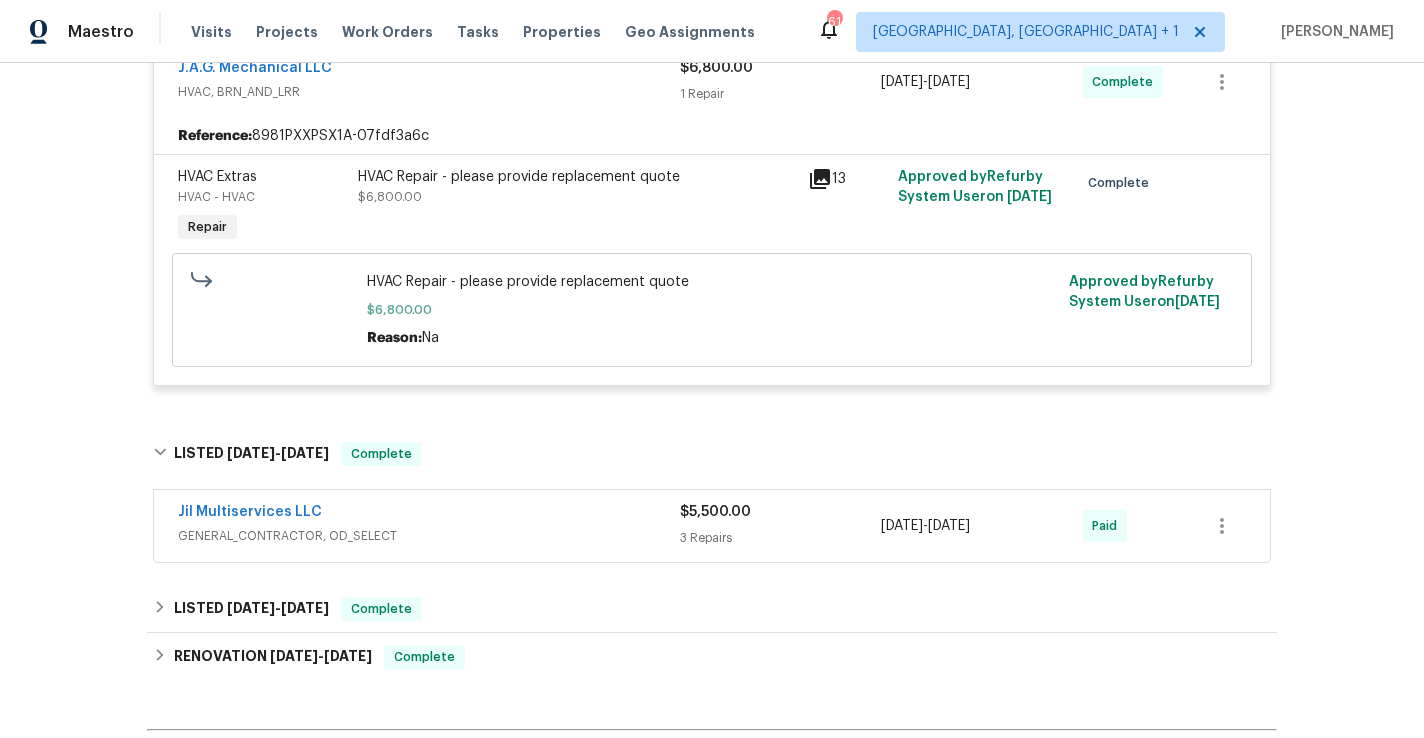 click on "Jil Multiservices LLC" at bounding box center [429, 514] 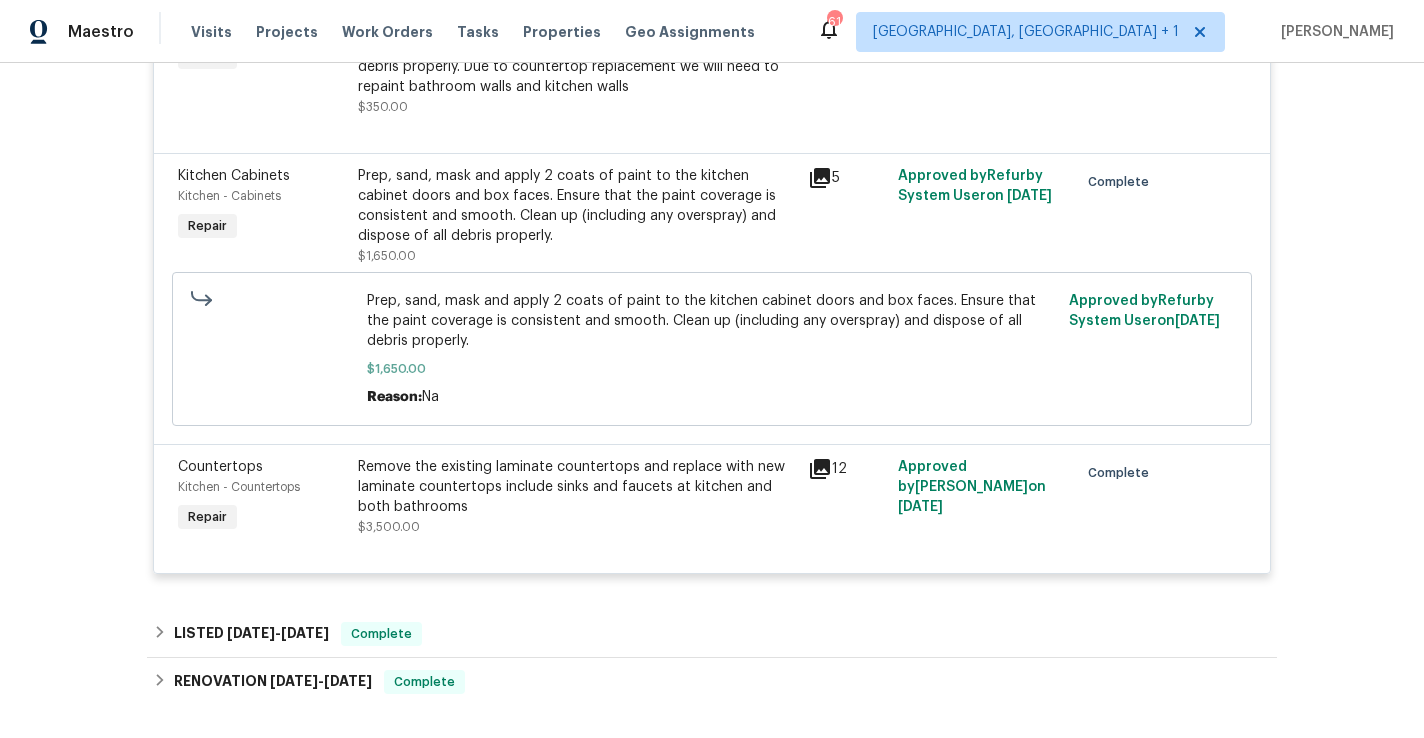 scroll, scrollTop: 1301, scrollLeft: 0, axis: vertical 